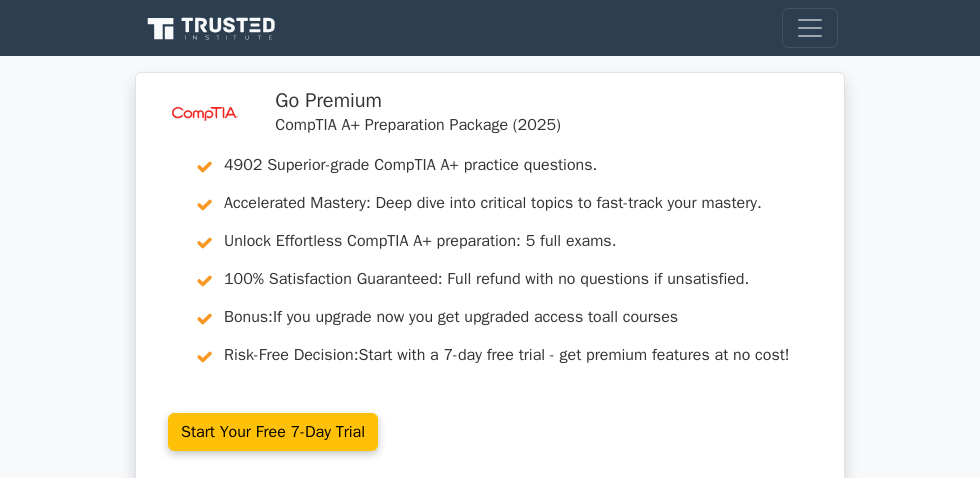 scroll, scrollTop: 454, scrollLeft: 0, axis: vertical 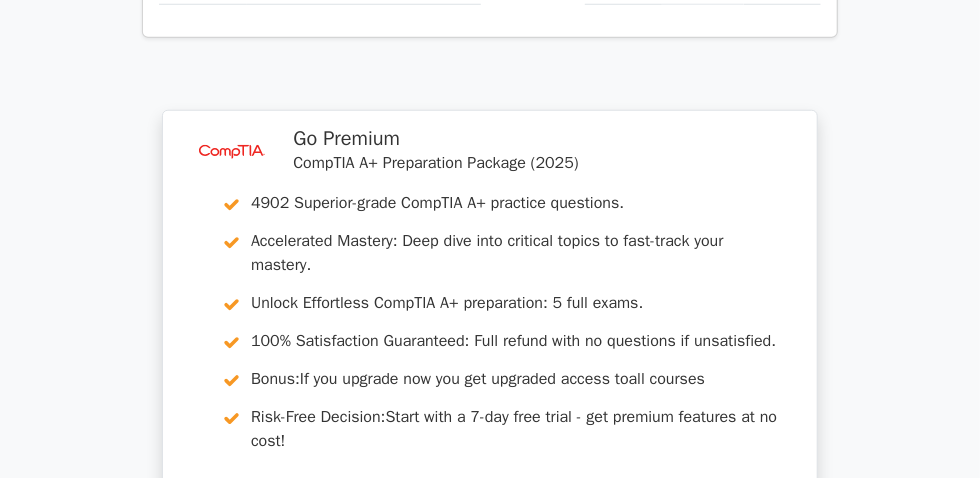 click on "Continue practicing" at bounding box center [415, 661] 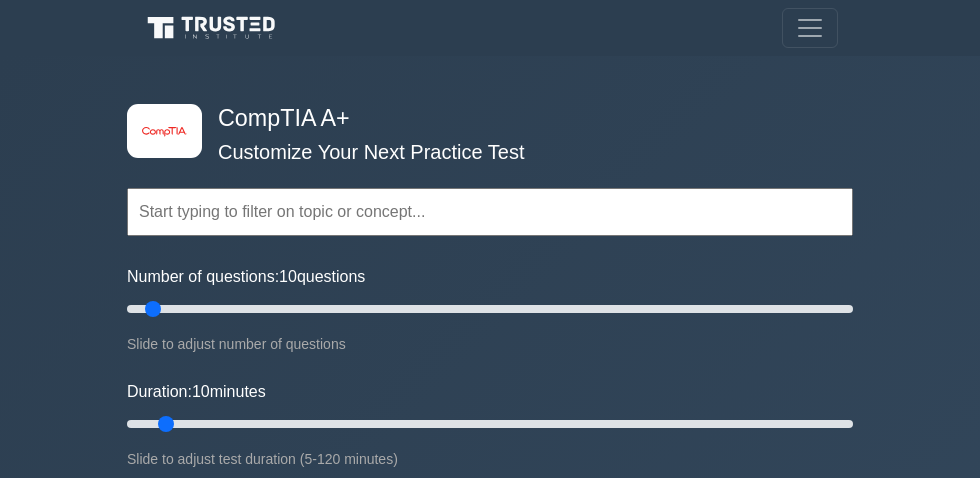 scroll, scrollTop: 0, scrollLeft: 0, axis: both 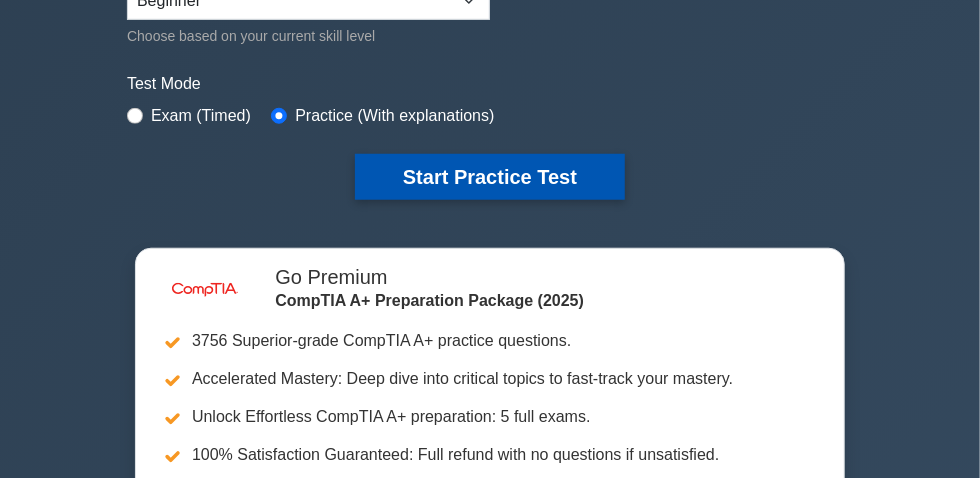 click on "Start Practice Test" at bounding box center (490, 177) 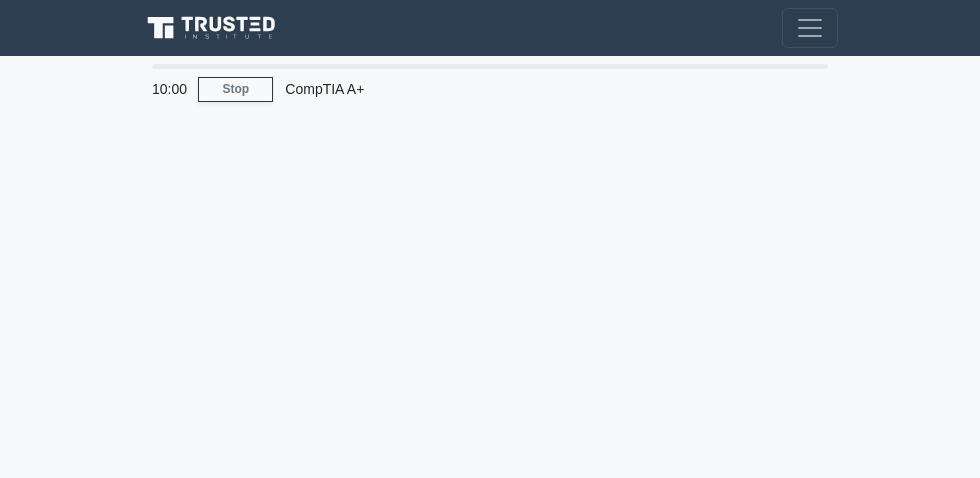 scroll, scrollTop: 0, scrollLeft: 0, axis: both 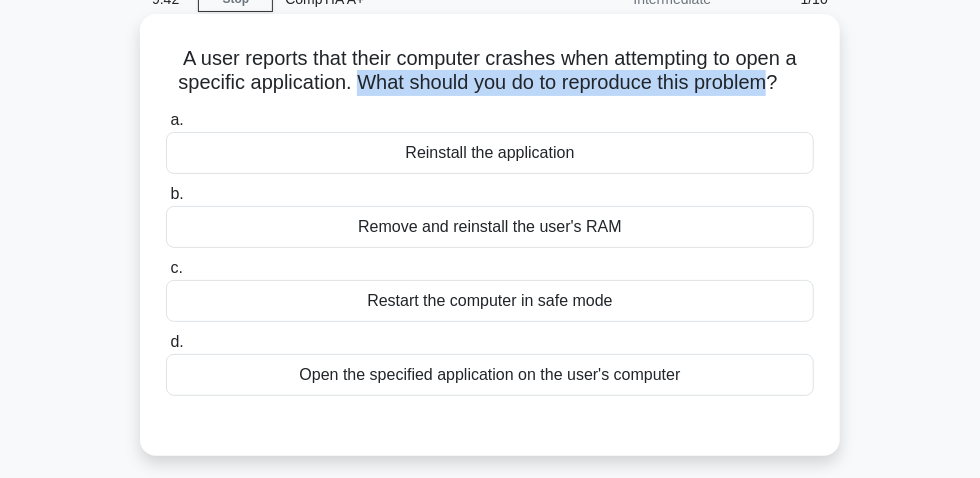 drag, startPoint x: 497, startPoint y: 103, endPoint x: 776, endPoint y: 87, distance: 279.4584 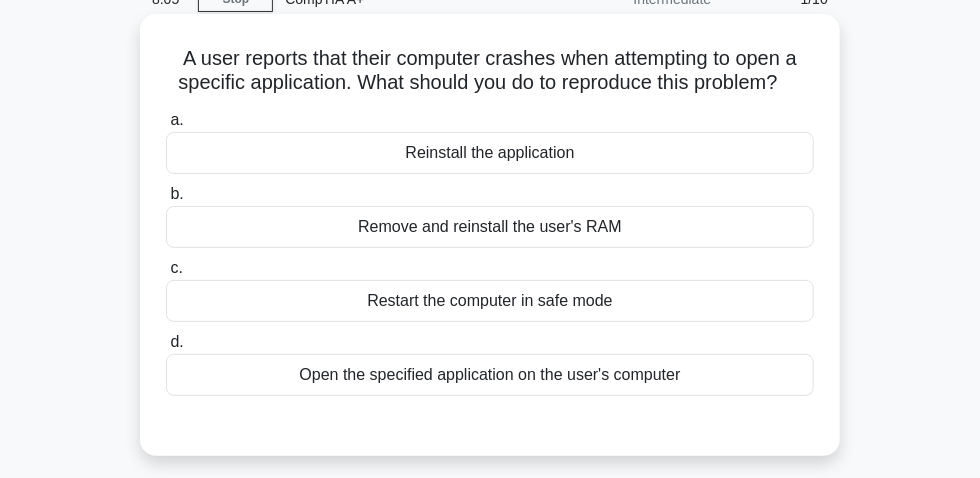 click on "Reinstall the application" at bounding box center (490, 153) 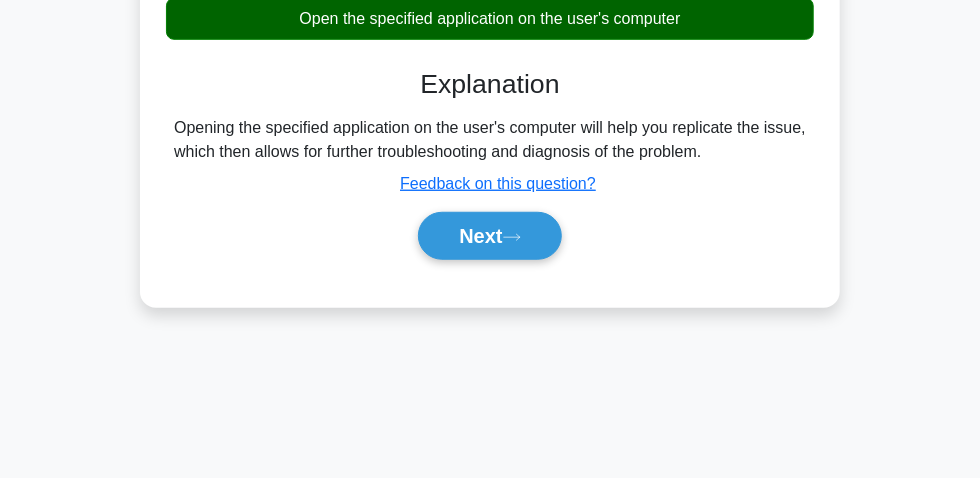 scroll, scrollTop: 454, scrollLeft: 0, axis: vertical 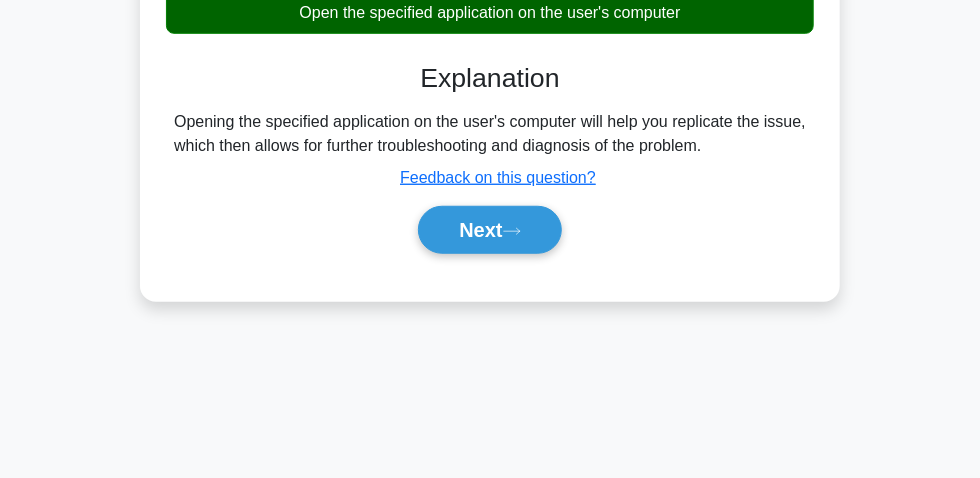 drag, startPoint x: 180, startPoint y: 130, endPoint x: 789, endPoint y: 150, distance: 609.3283 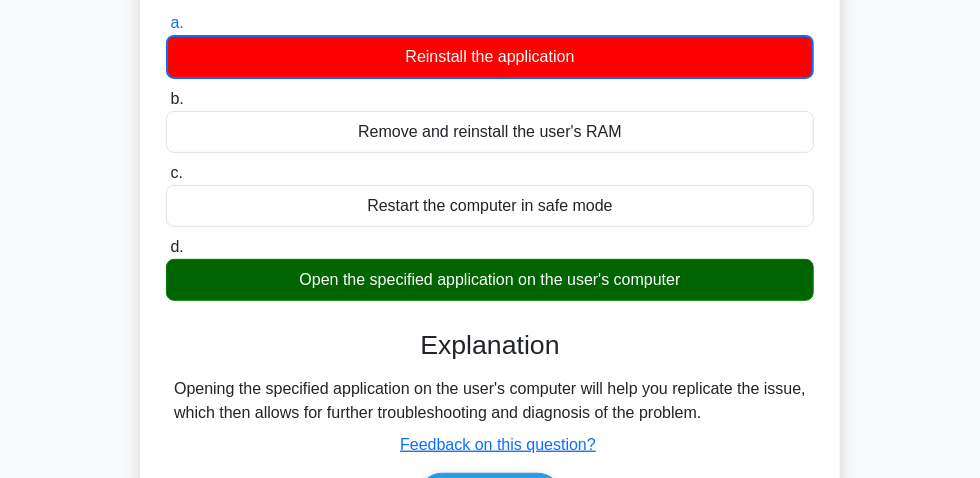 scroll, scrollTop: 90, scrollLeft: 0, axis: vertical 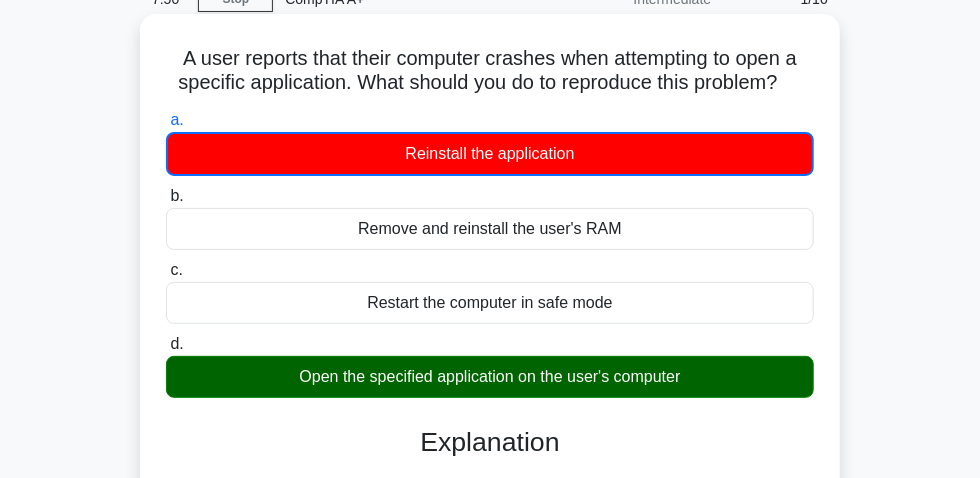 drag, startPoint x: 168, startPoint y: 72, endPoint x: 713, endPoint y: 94, distance: 545.44385 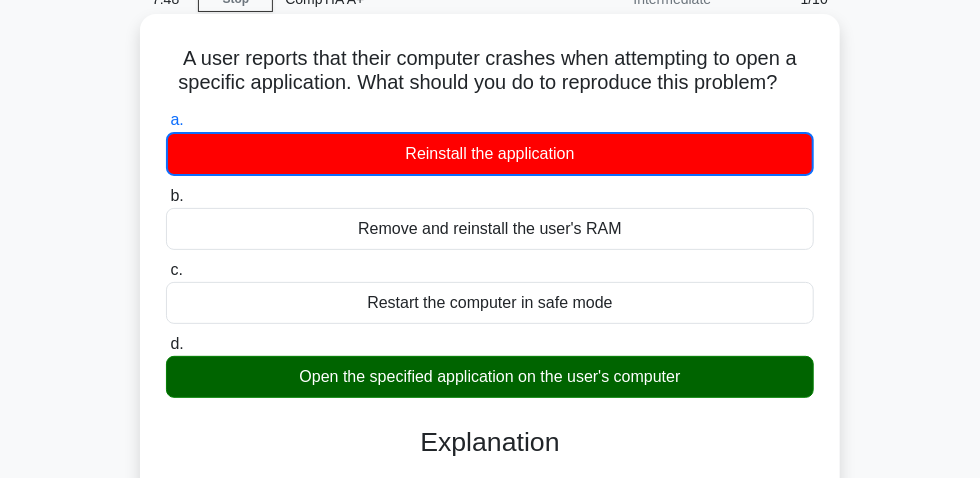 copy on "A user reports that their computer crashes when attempting to open a specific application. What should you do to reproduce this problem?" 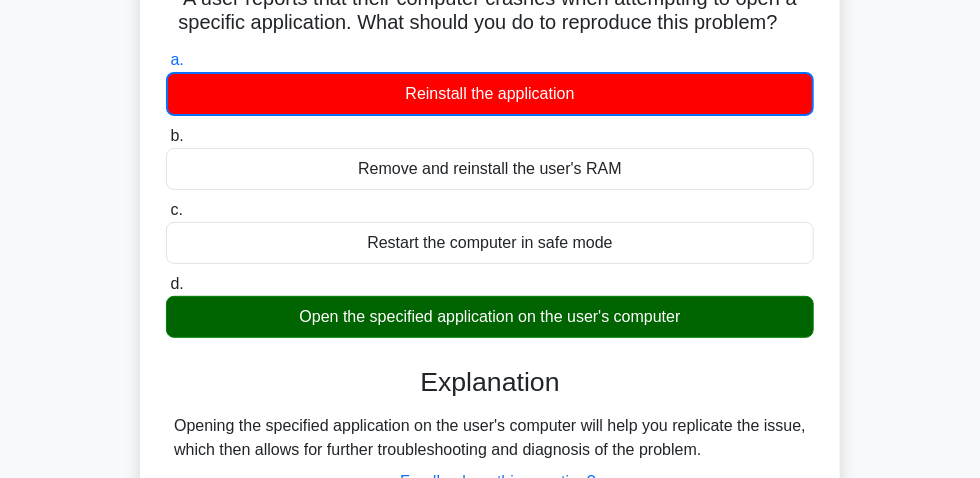 scroll, scrollTop: 181, scrollLeft: 0, axis: vertical 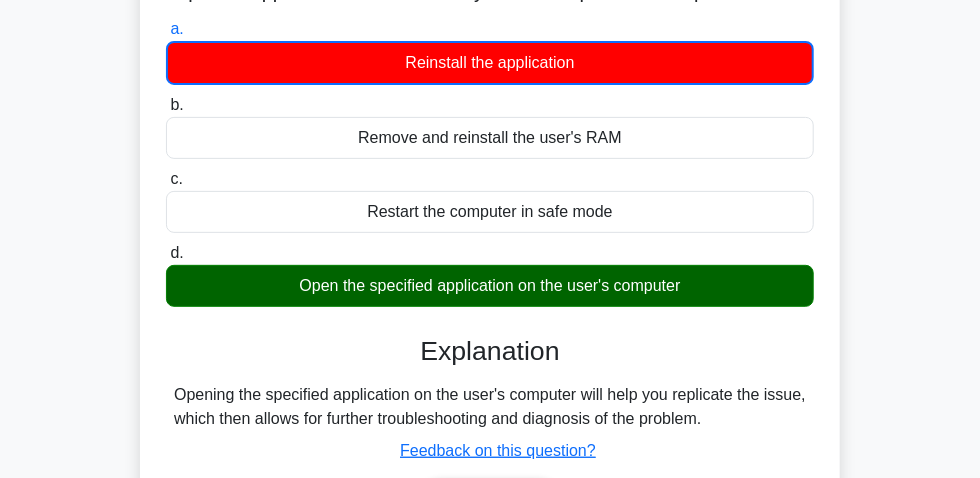 drag, startPoint x: 287, startPoint y: 295, endPoint x: 777, endPoint y: 304, distance: 490.08264 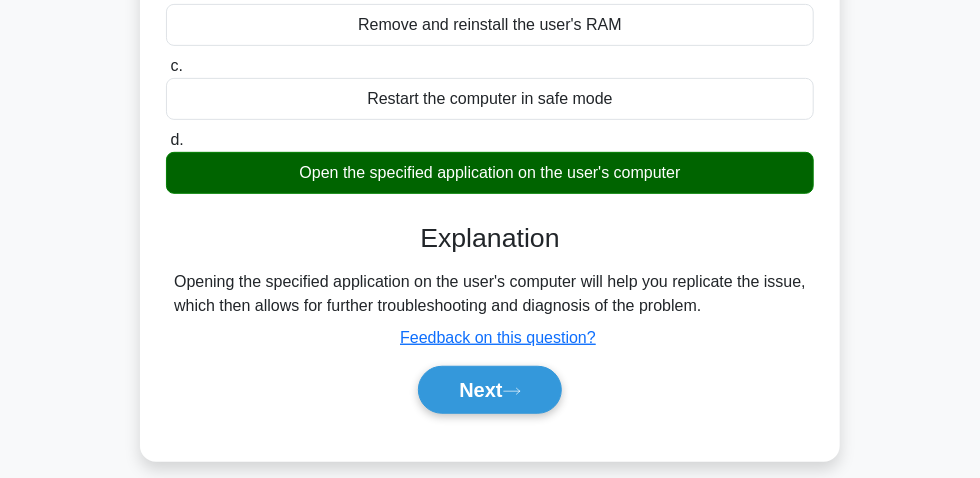 scroll, scrollTop: 363, scrollLeft: 0, axis: vertical 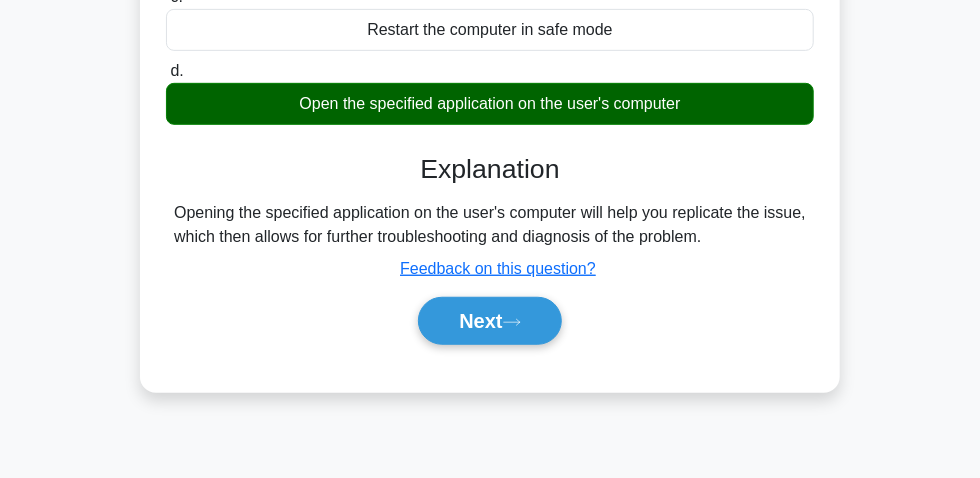 drag, startPoint x: 176, startPoint y: 218, endPoint x: 789, endPoint y: 243, distance: 613.5096 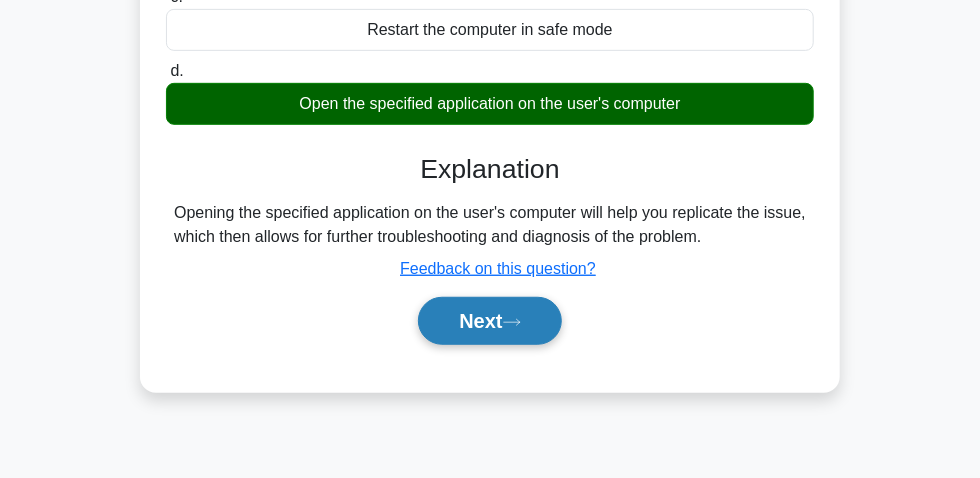 click on "Next" at bounding box center [489, 321] 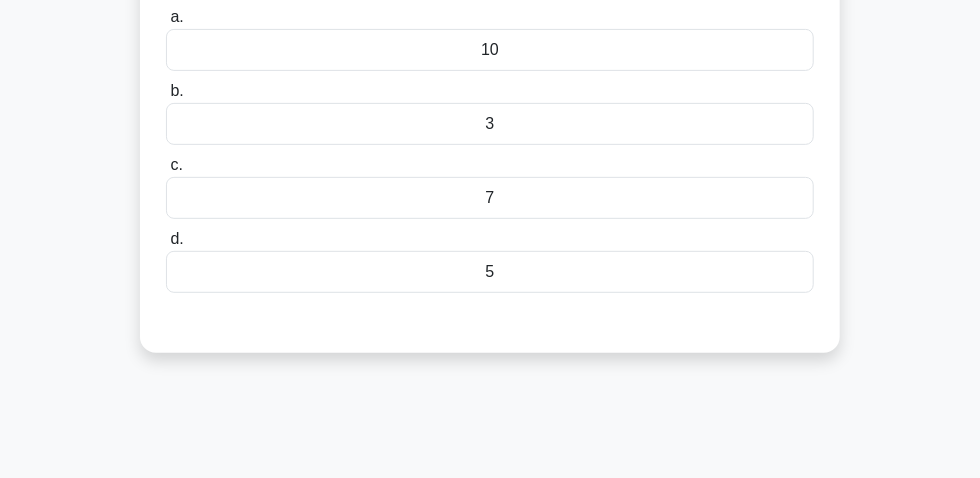 scroll, scrollTop: 90, scrollLeft: 0, axis: vertical 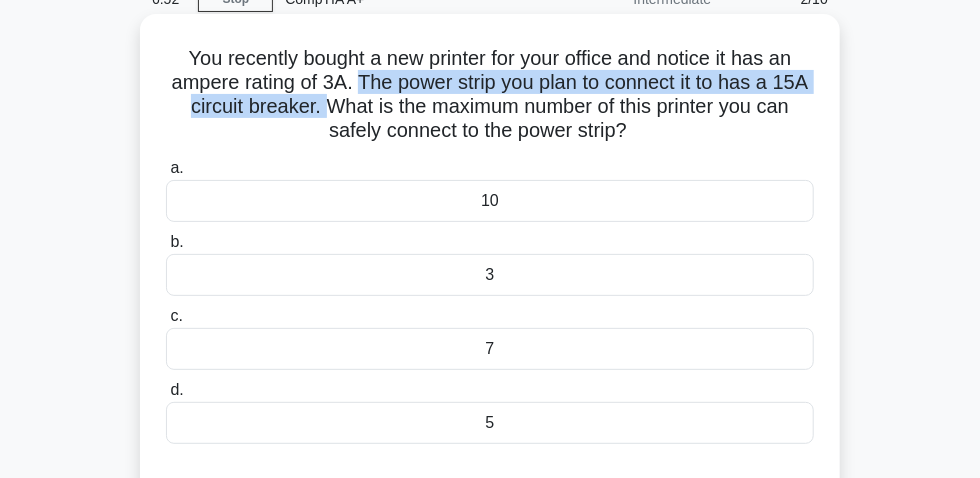 drag, startPoint x: 378, startPoint y: 83, endPoint x: 324, endPoint y: 117, distance: 63.812225 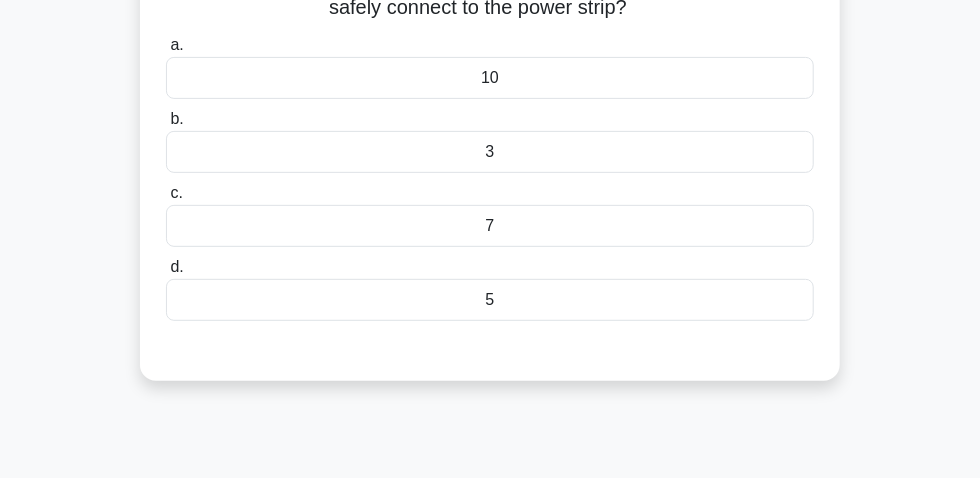 scroll, scrollTop: 90, scrollLeft: 0, axis: vertical 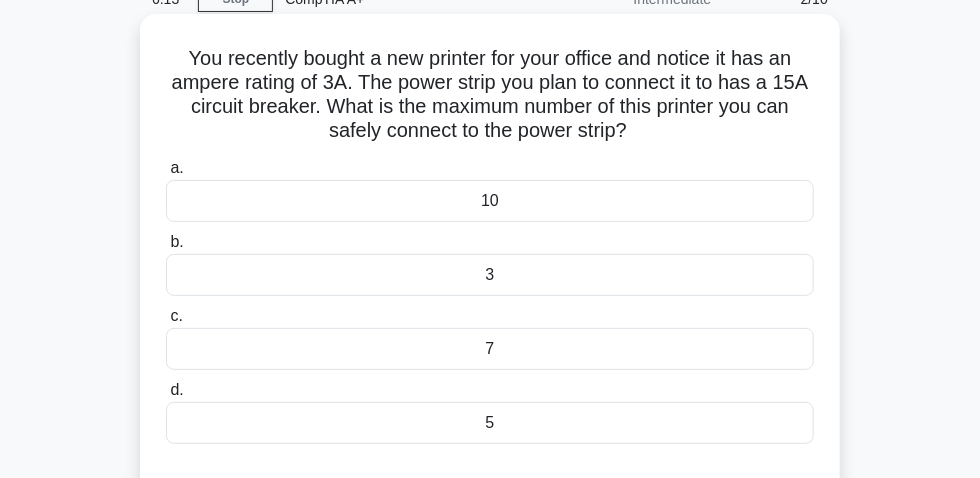 click on "3" at bounding box center [490, 275] 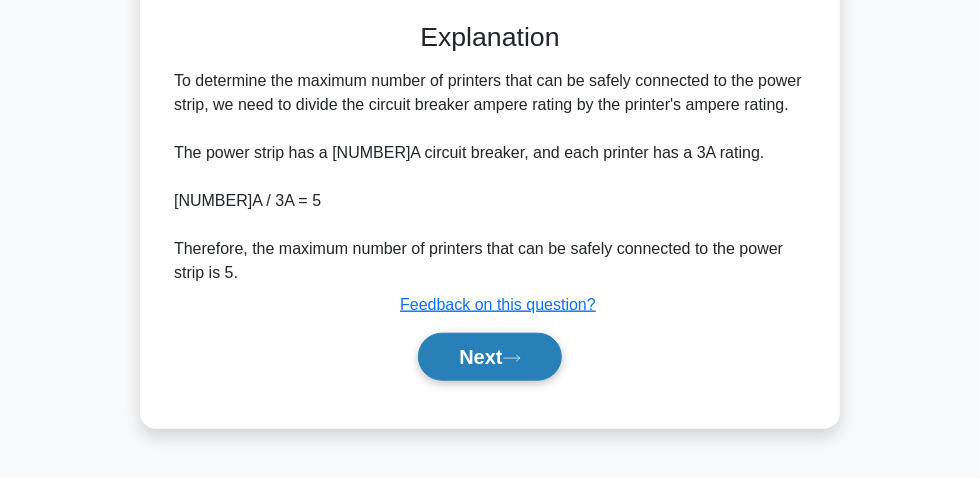 scroll, scrollTop: 511, scrollLeft: 0, axis: vertical 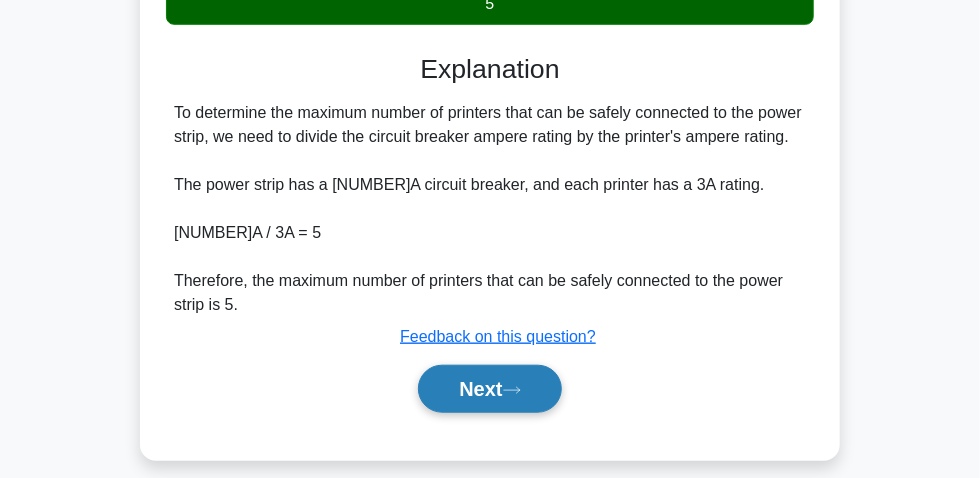 click on "Next" at bounding box center [489, 389] 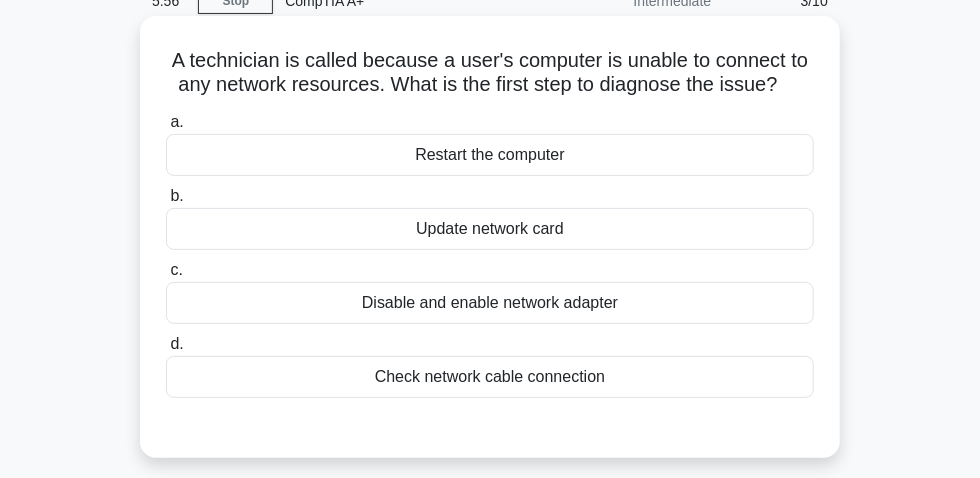 scroll, scrollTop: 56, scrollLeft: 0, axis: vertical 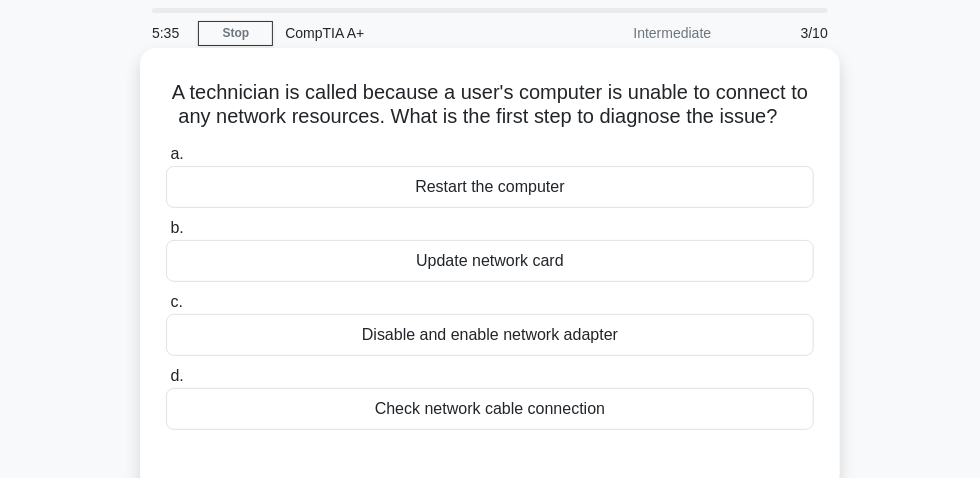 click on "Check network cable connection" at bounding box center (490, 409) 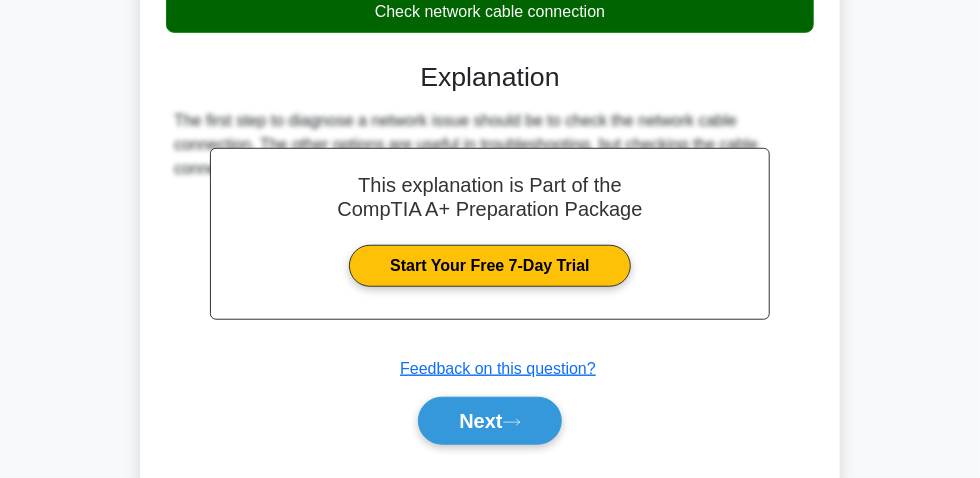 scroll, scrollTop: 602, scrollLeft: 0, axis: vertical 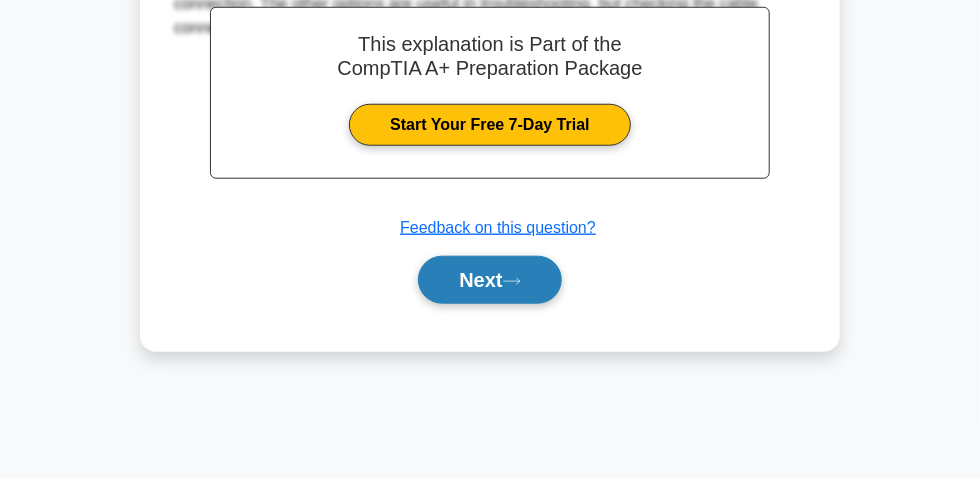 click on "Next" at bounding box center (489, 280) 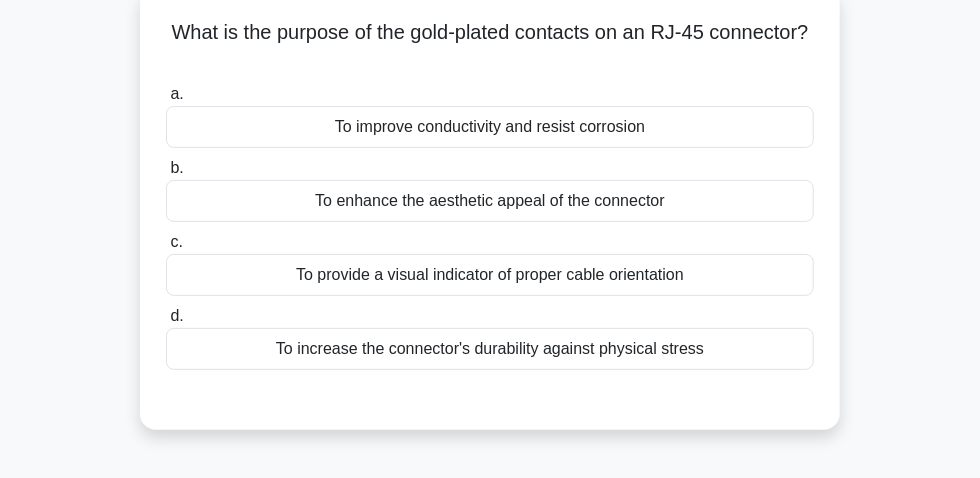 scroll, scrollTop: 147, scrollLeft: 0, axis: vertical 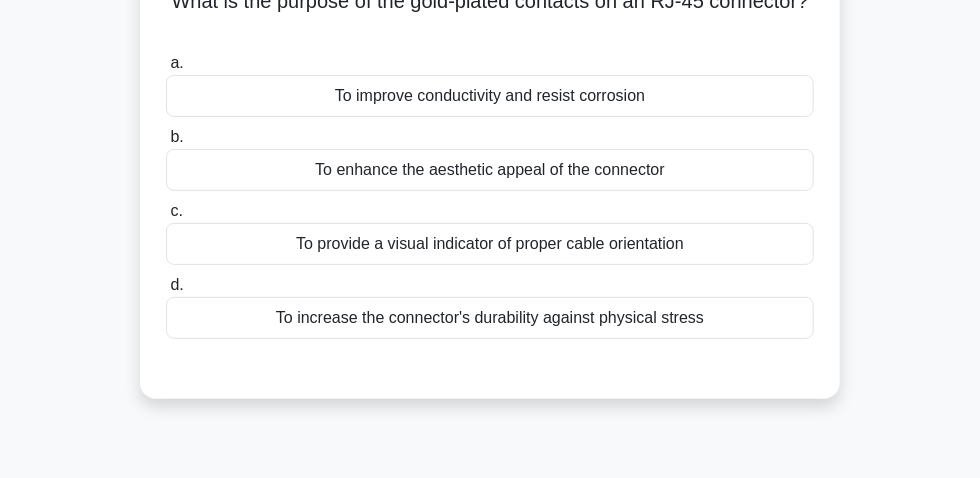 click on "To improve conductivity and resist corrosion" at bounding box center [490, 96] 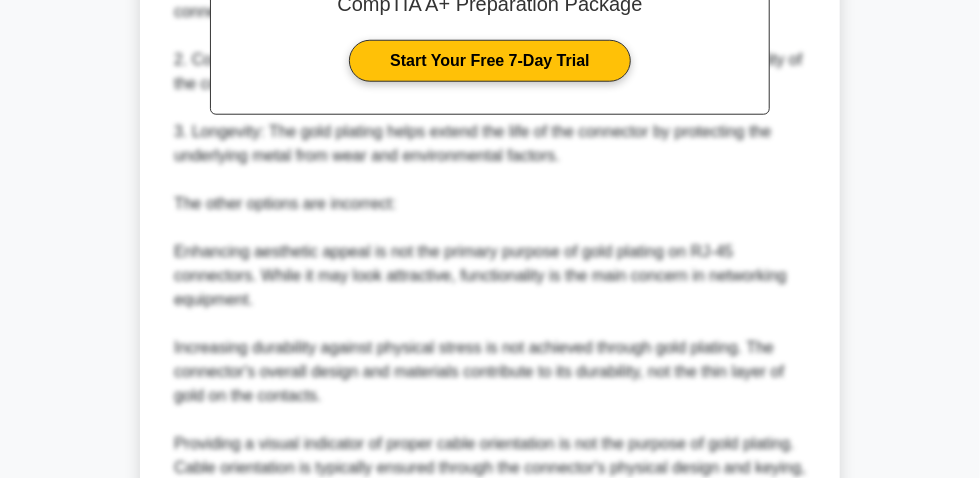 scroll, scrollTop: 872, scrollLeft: 0, axis: vertical 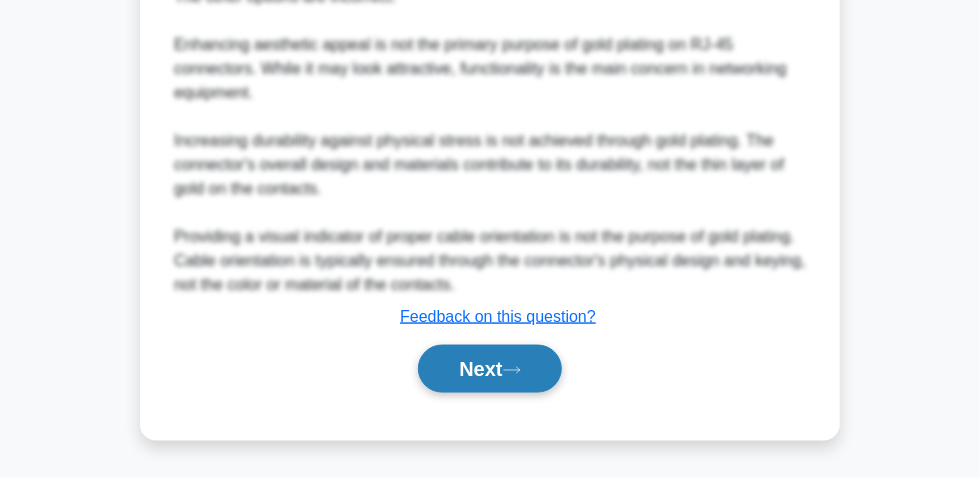 click on "Next" at bounding box center (489, 369) 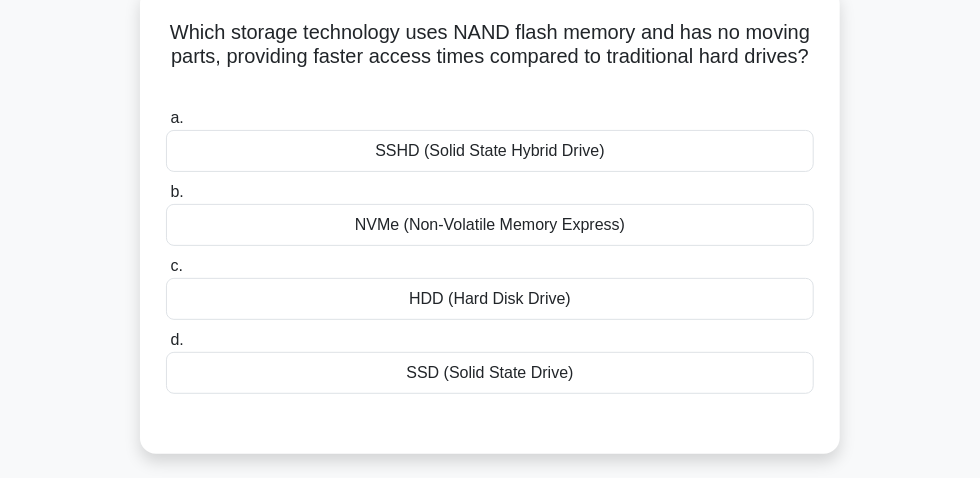 scroll, scrollTop: 147, scrollLeft: 0, axis: vertical 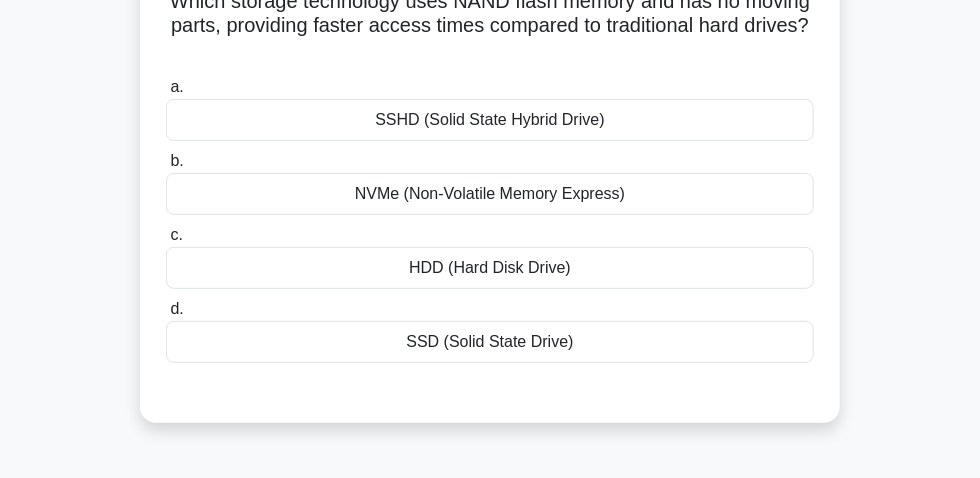 drag, startPoint x: 453, startPoint y: 347, endPoint x: 557, endPoint y: 366, distance: 105.72133 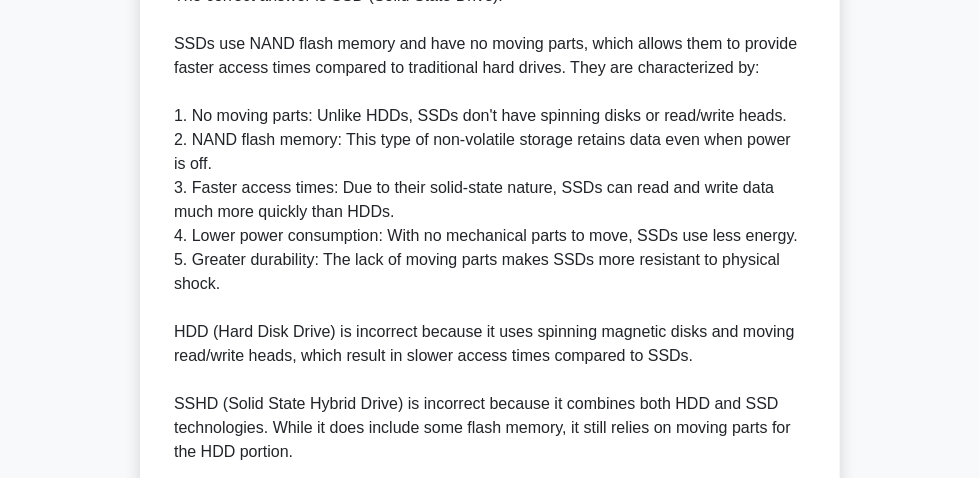 scroll, scrollTop: 872, scrollLeft: 0, axis: vertical 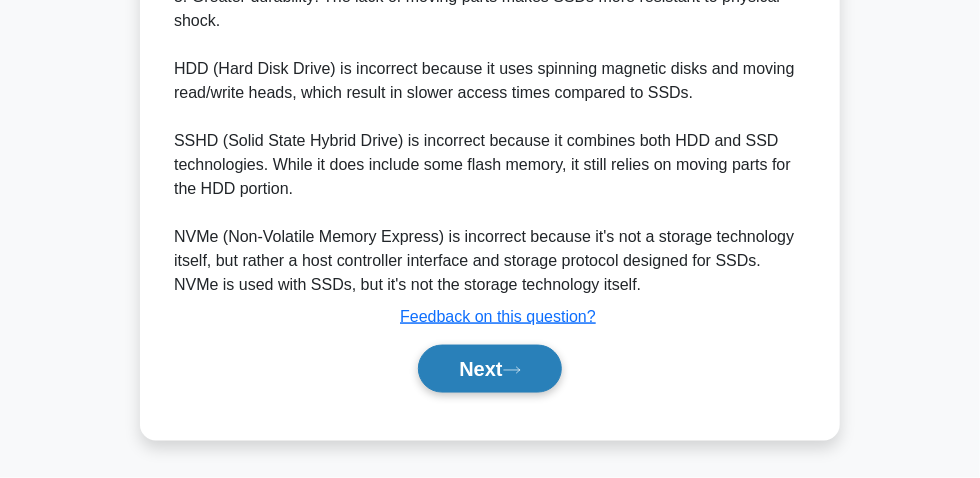 click on "Next" at bounding box center (489, 369) 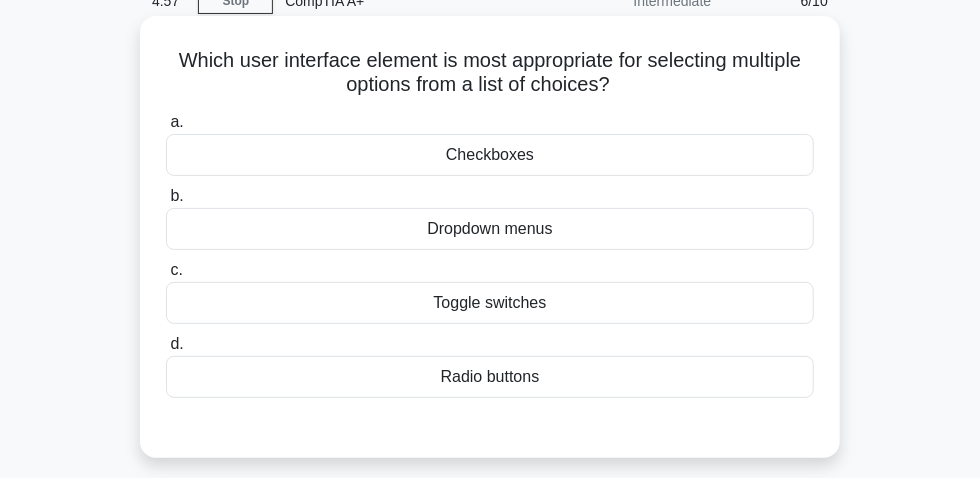 scroll, scrollTop: 56, scrollLeft: 0, axis: vertical 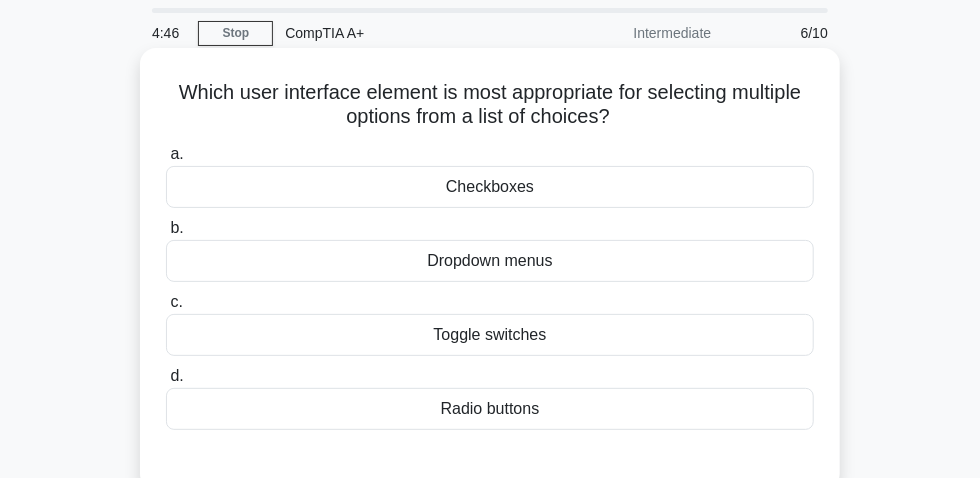 drag, startPoint x: 172, startPoint y: 96, endPoint x: 639, endPoint y: 126, distance: 467.96262 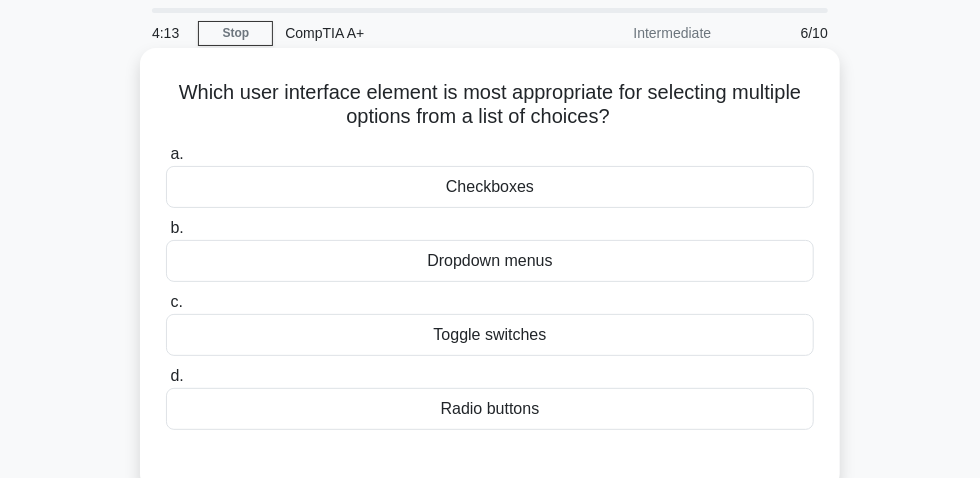 click on "Checkboxes" at bounding box center (490, 187) 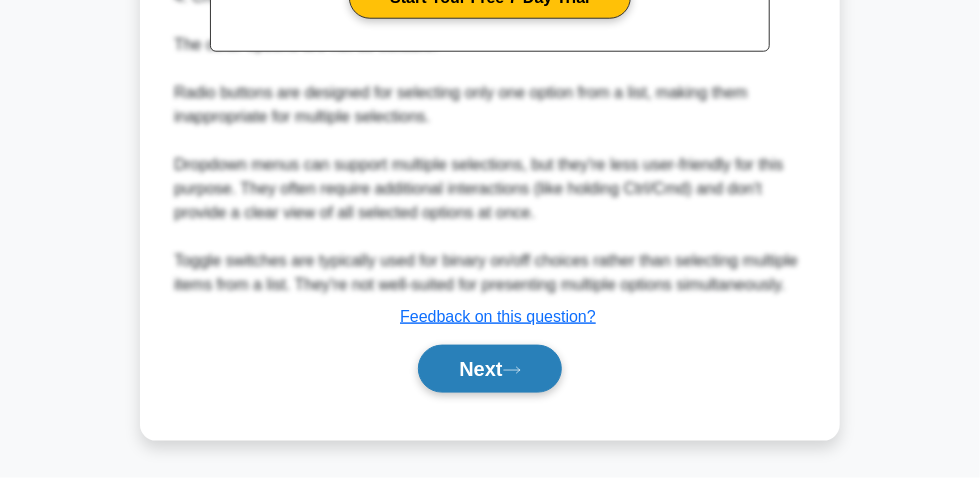 click on "Next" at bounding box center [489, 369] 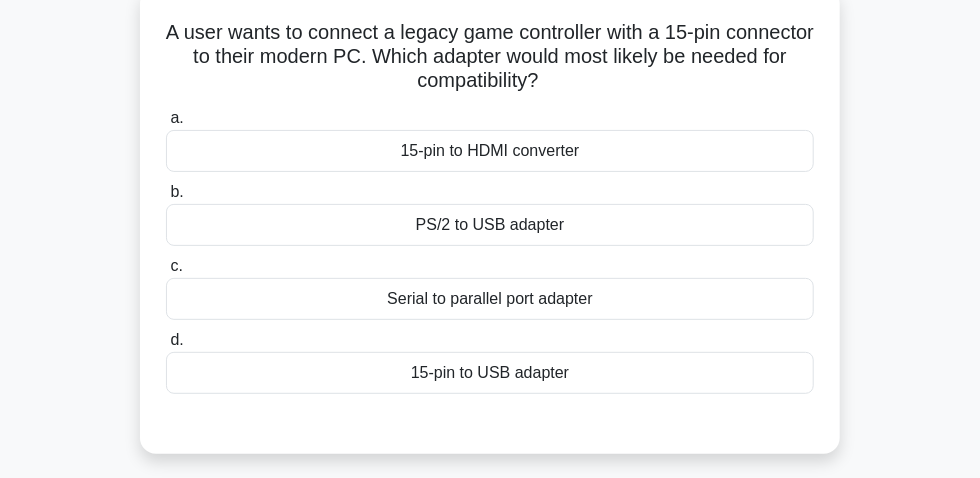 scroll, scrollTop: 147, scrollLeft: 0, axis: vertical 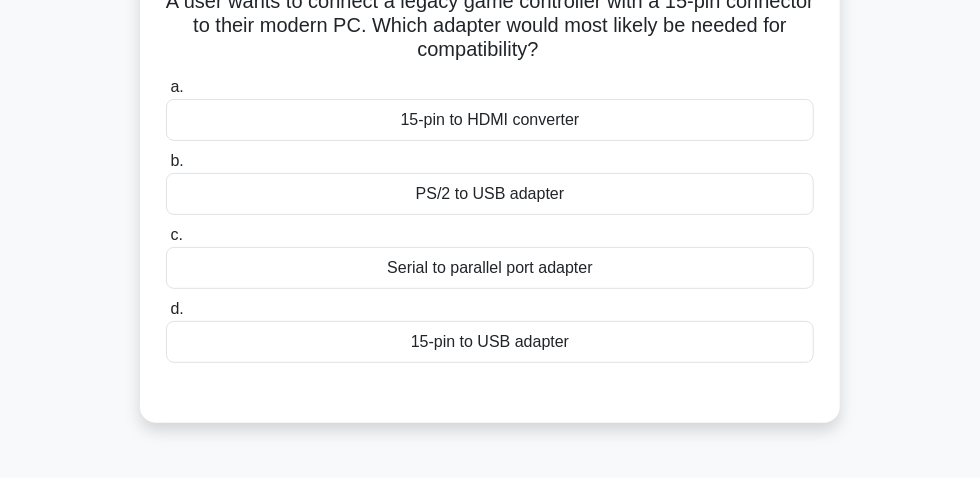 click on "Serial to parallel port adapter" at bounding box center (490, 268) 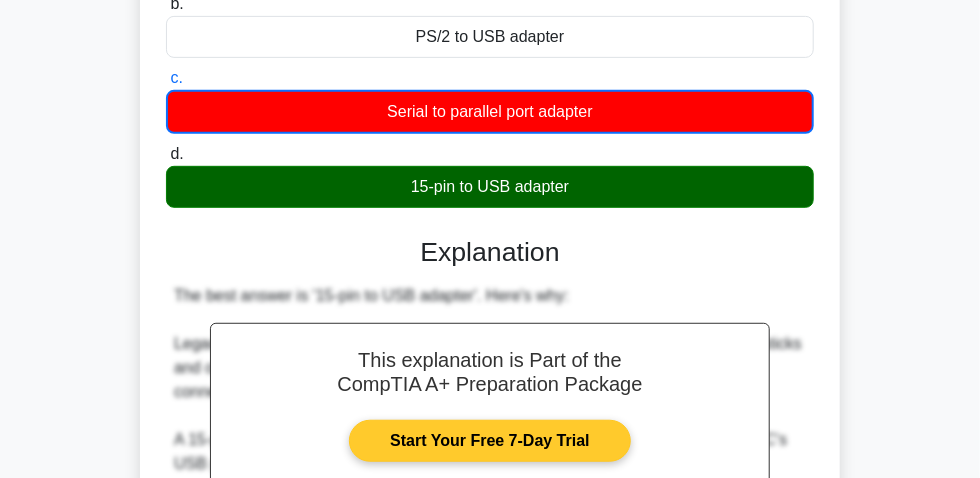 scroll, scrollTop: 420, scrollLeft: 0, axis: vertical 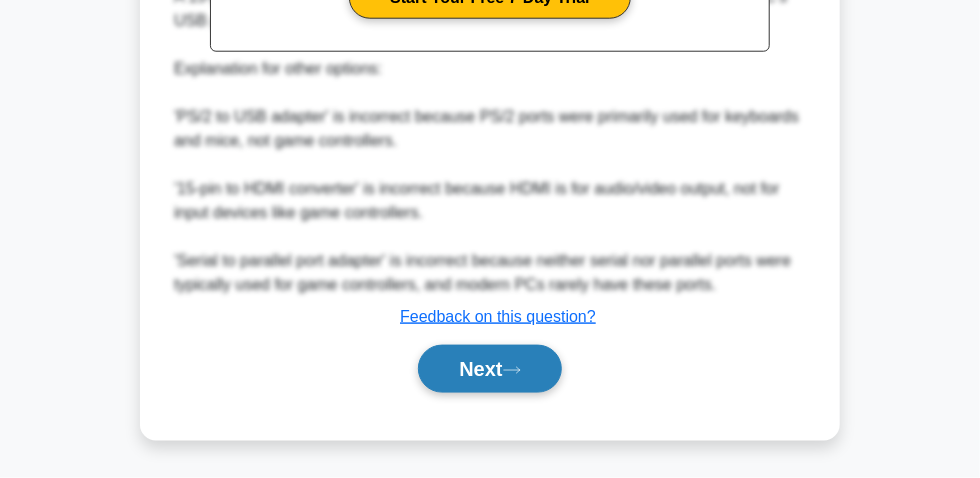 click on "Next" at bounding box center [489, 369] 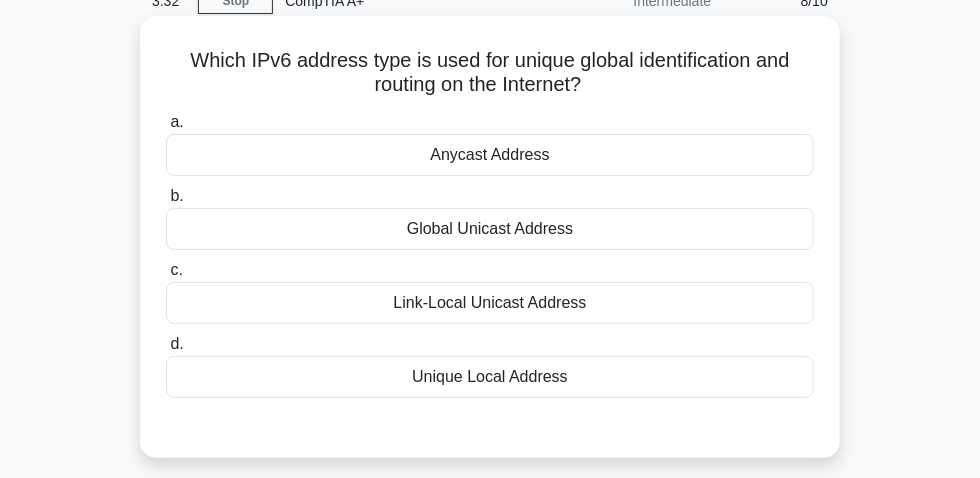 scroll, scrollTop: 56, scrollLeft: 0, axis: vertical 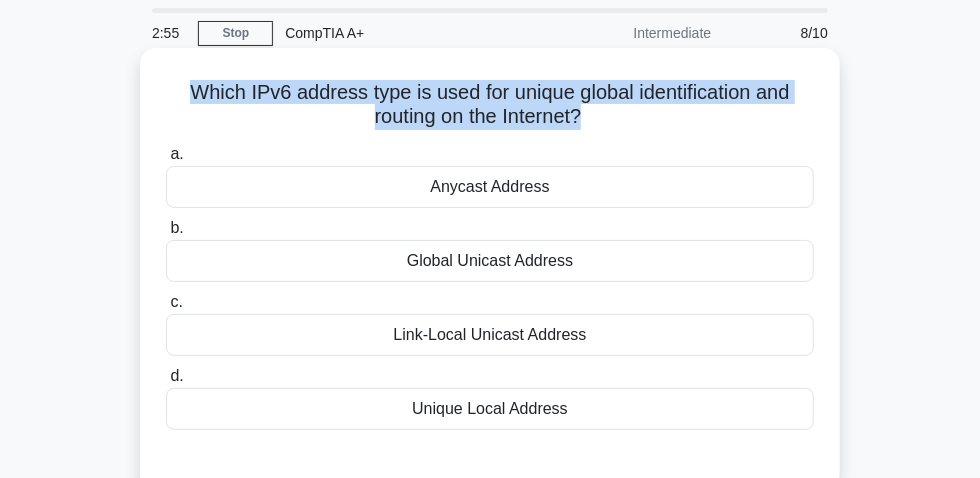 drag, startPoint x: 184, startPoint y: 100, endPoint x: 584, endPoint y: 120, distance: 400.4997 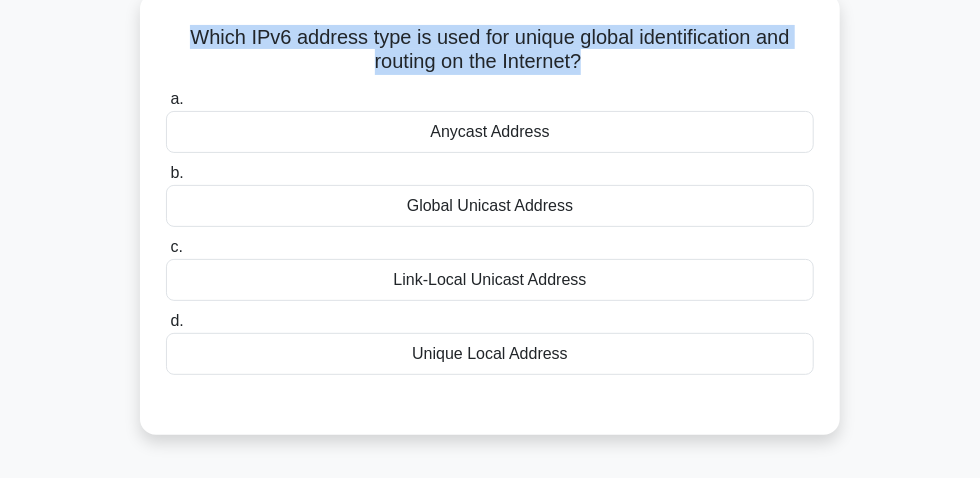 scroll, scrollTop: 147, scrollLeft: 0, axis: vertical 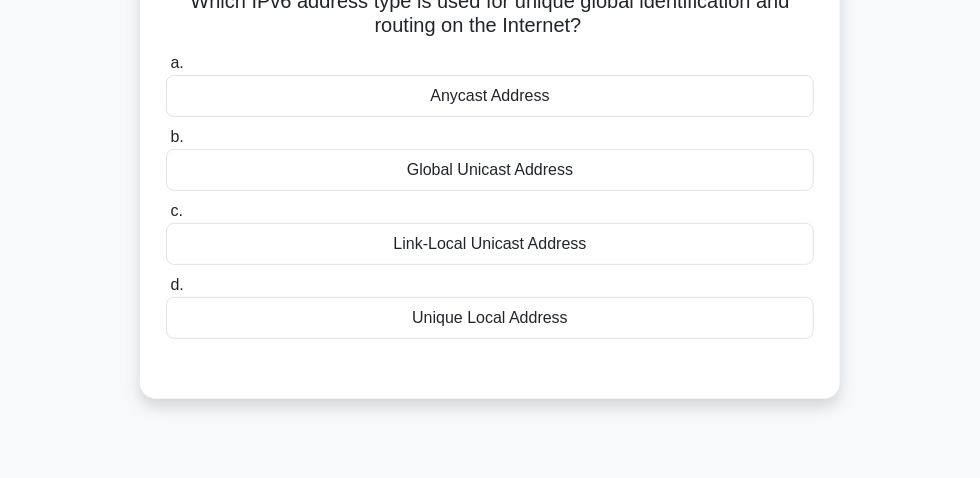 click on "Unique Local Address" at bounding box center [490, 318] 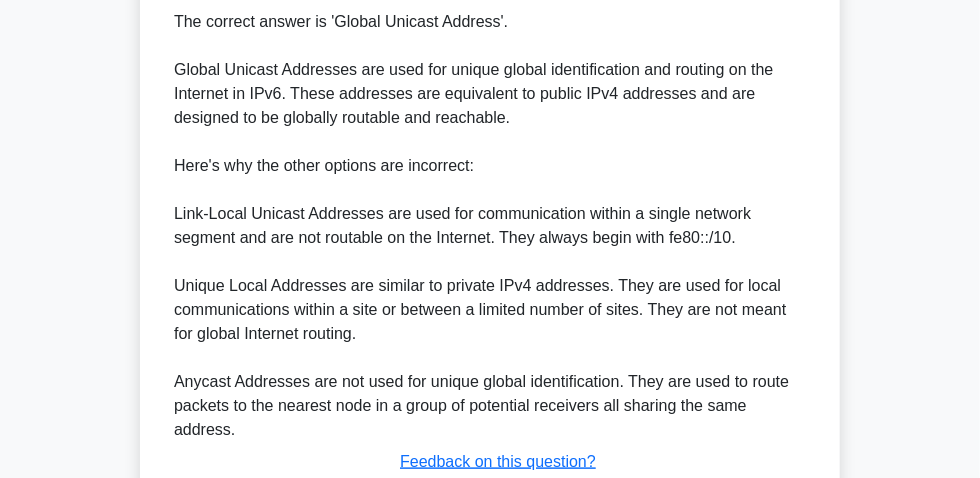scroll, scrollTop: 523, scrollLeft: 0, axis: vertical 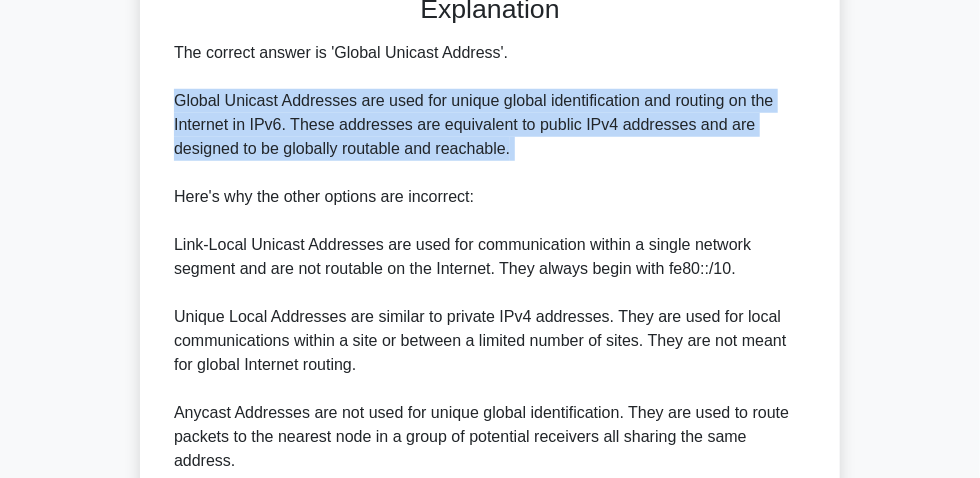 drag, startPoint x: 173, startPoint y: 105, endPoint x: 499, endPoint y: 186, distance: 335.9122 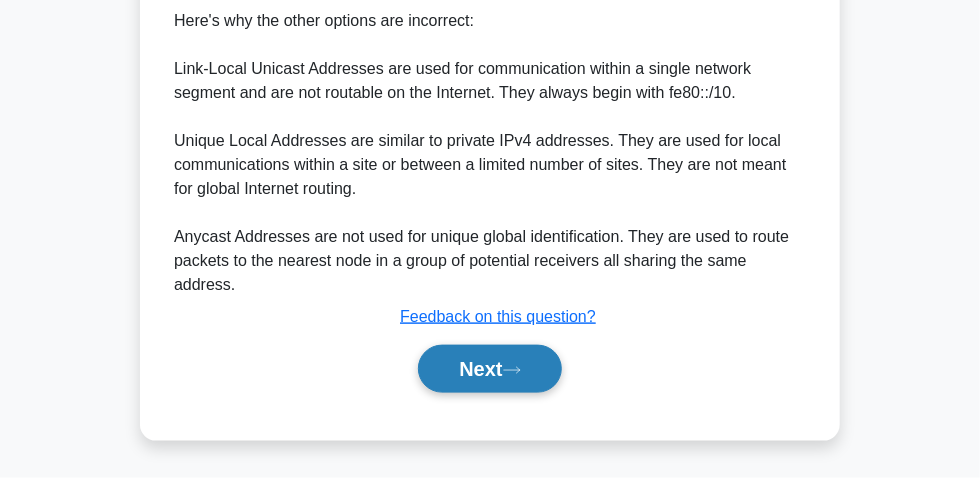 click 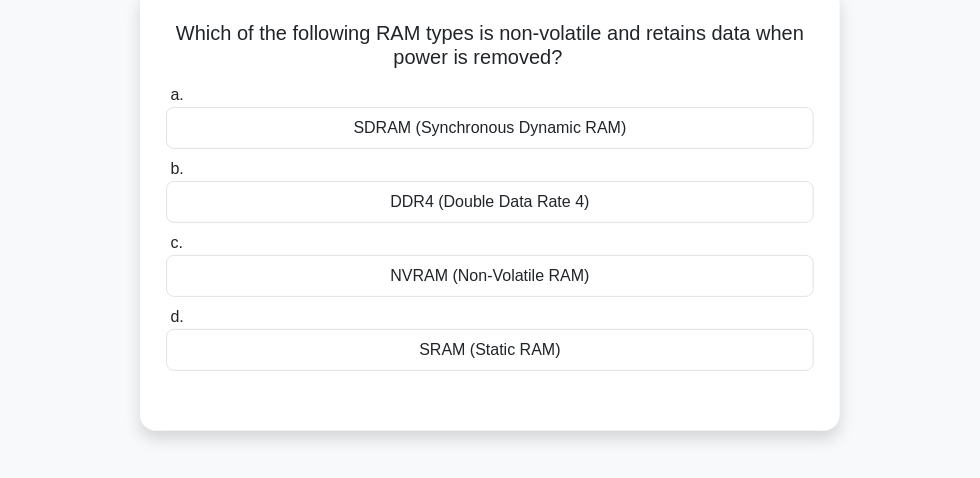 scroll, scrollTop: 147, scrollLeft: 0, axis: vertical 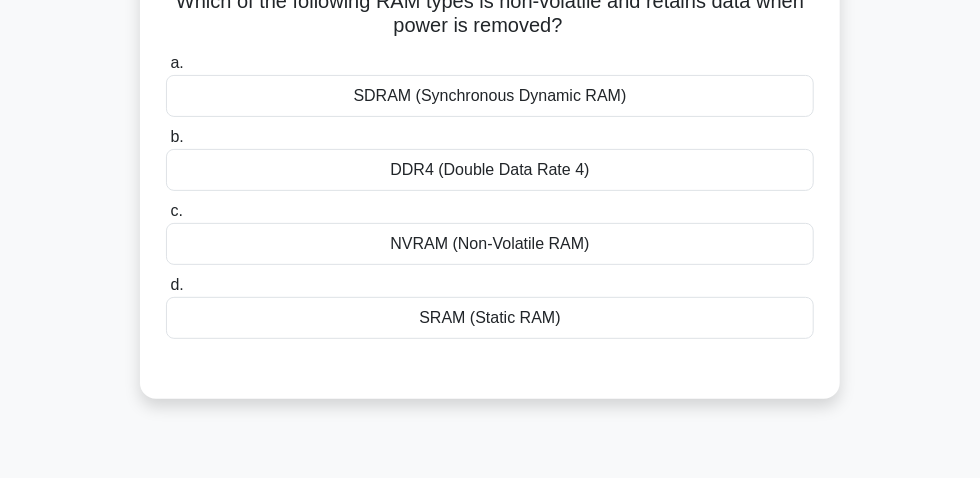click on "NVRAM (Non-Volatile RAM)" at bounding box center (490, 244) 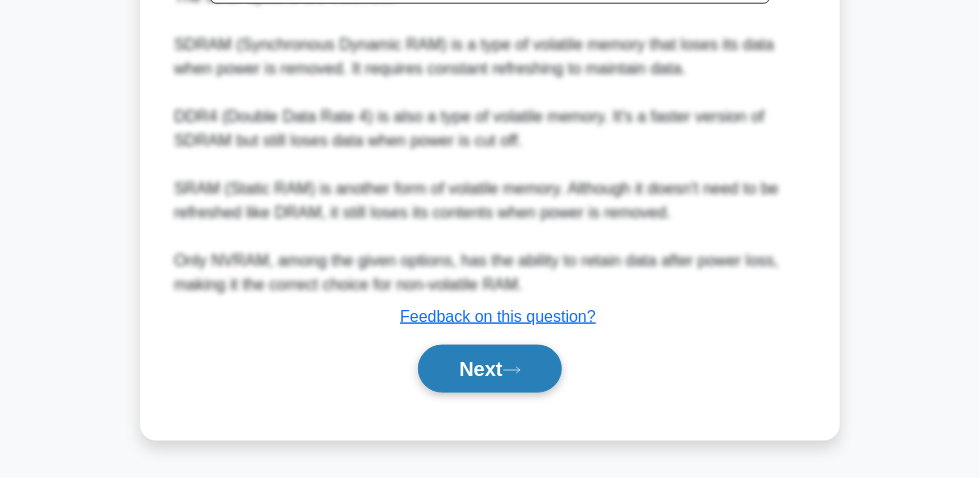 click on "Next" at bounding box center (489, 369) 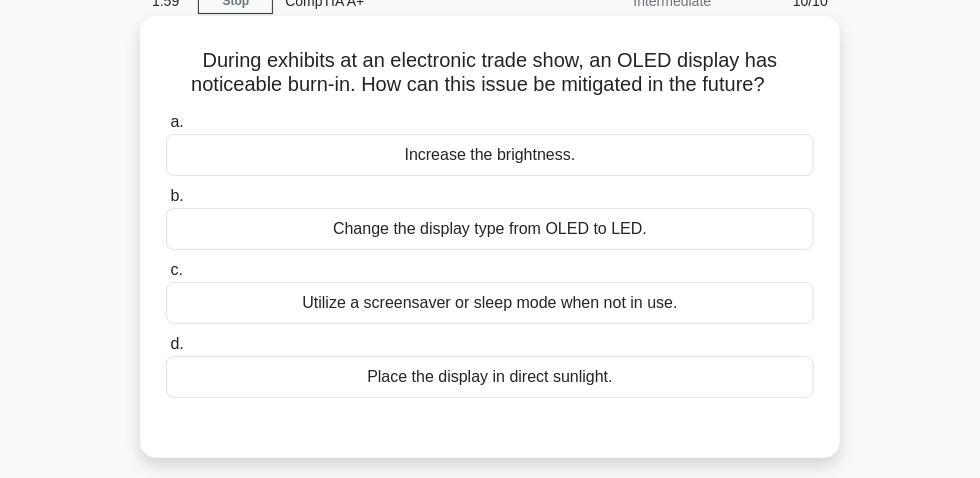scroll, scrollTop: 56, scrollLeft: 0, axis: vertical 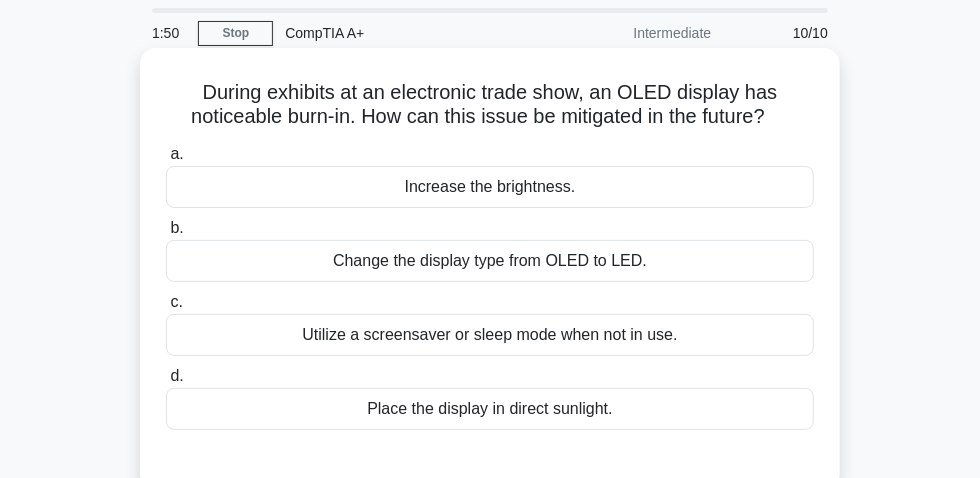 drag, startPoint x: 205, startPoint y: 99, endPoint x: 678, endPoint y: 106, distance: 473.0518 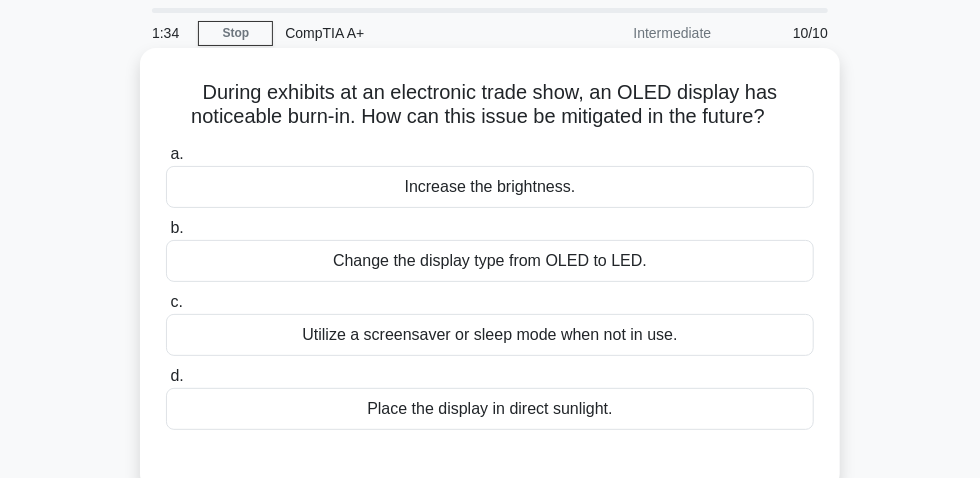 scroll, scrollTop: 147, scrollLeft: 0, axis: vertical 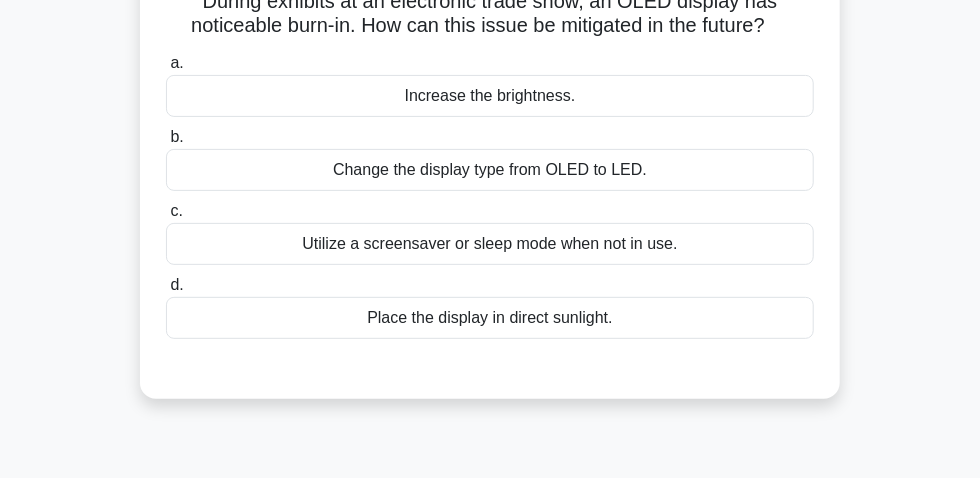 click on "Utilize a screensaver or sleep mode when not in use." at bounding box center (490, 244) 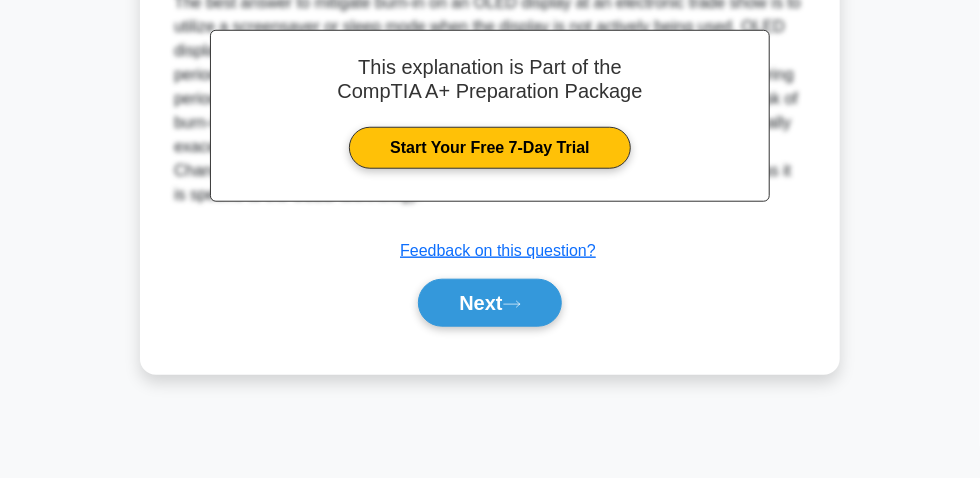 scroll, scrollTop: 602, scrollLeft: 0, axis: vertical 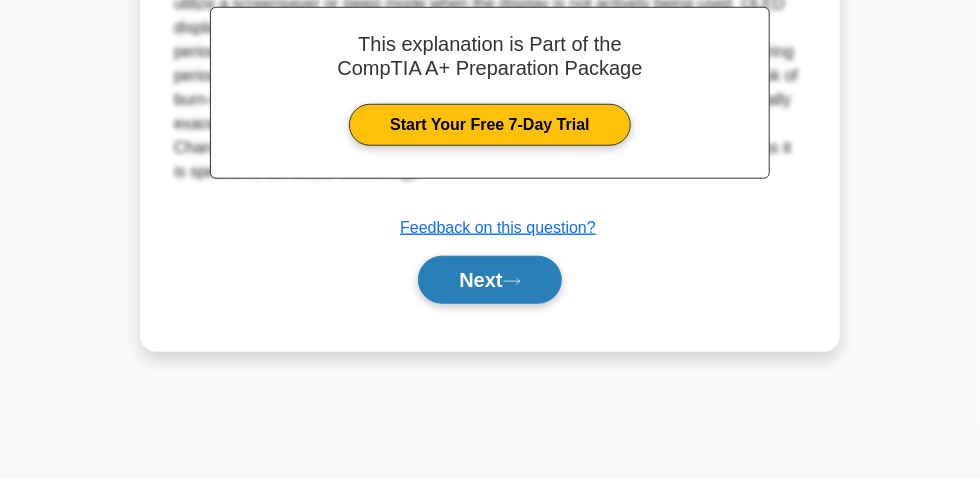 click on "Next" at bounding box center (489, 280) 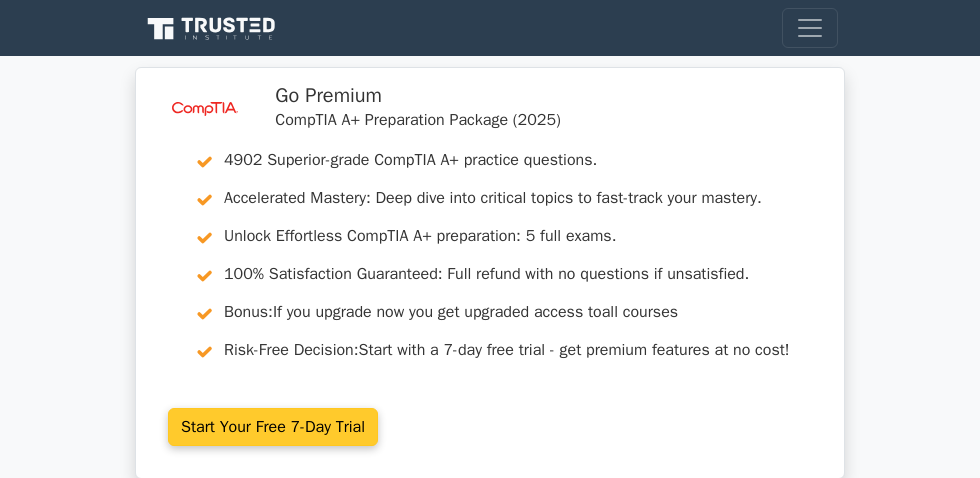 scroll, scrollTop: 0, scrollLeft: 0, axis: both 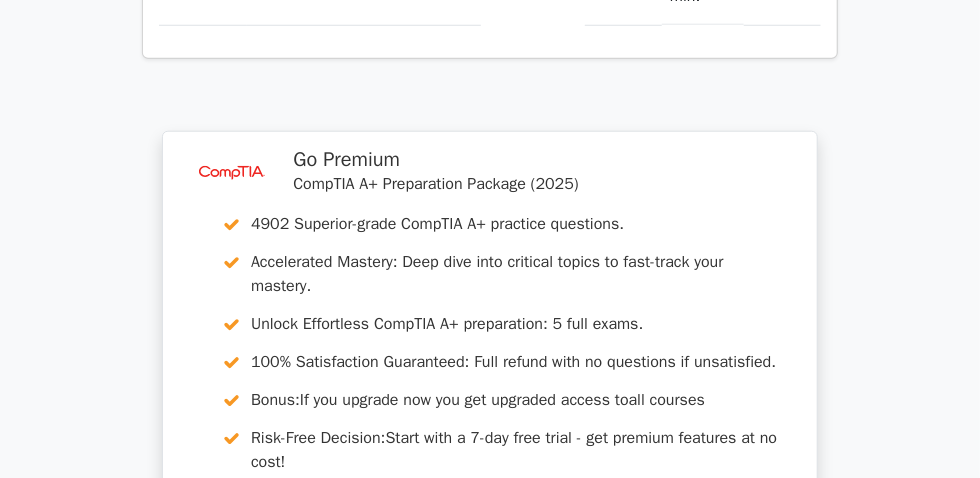 click on "Continue practicing" at bounding box center [415, 682] 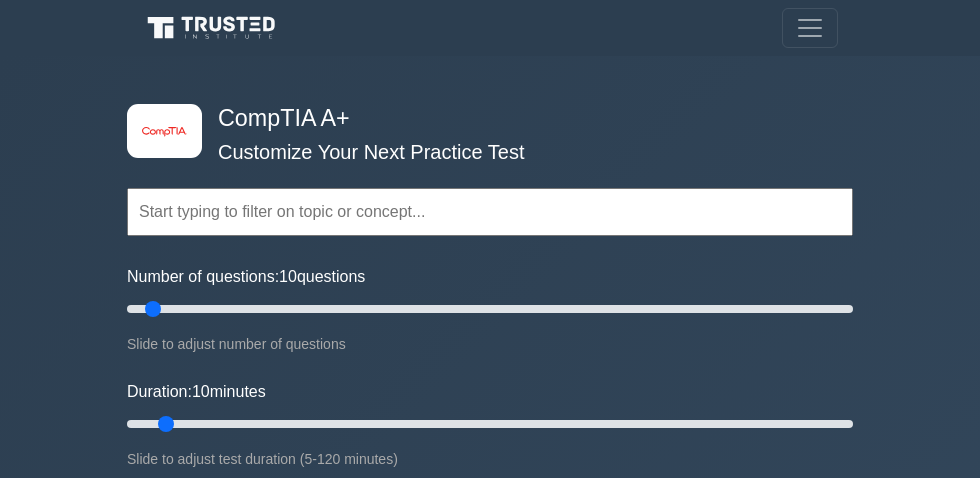 scroll, scrollTop: 0, scrollLeft: 0, axis: both 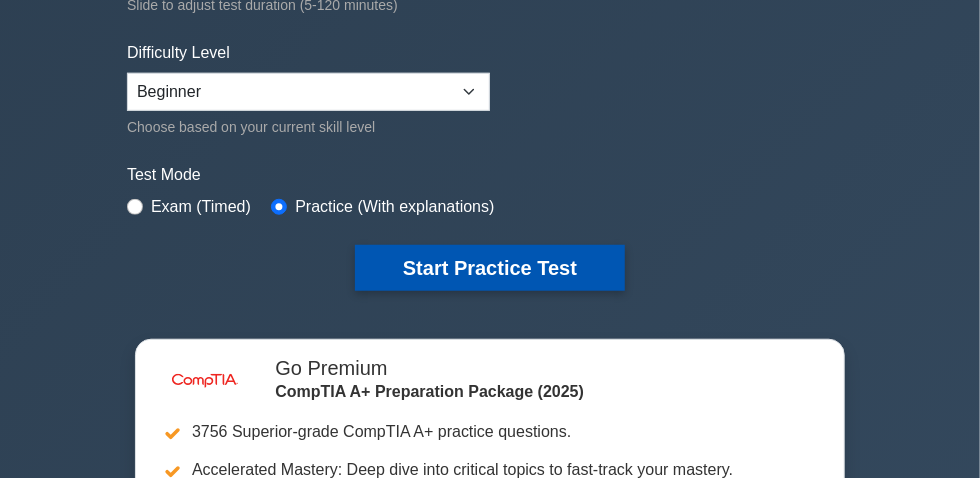 click on "Start Practice Test" at bounding box center (490, 268) 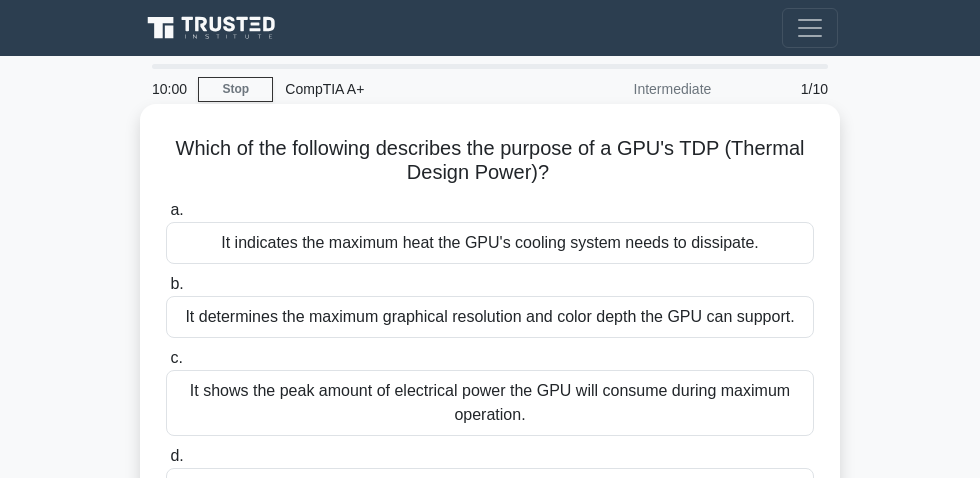 scroll, scrollTop: 0, scrollLeft: 0, axis: both 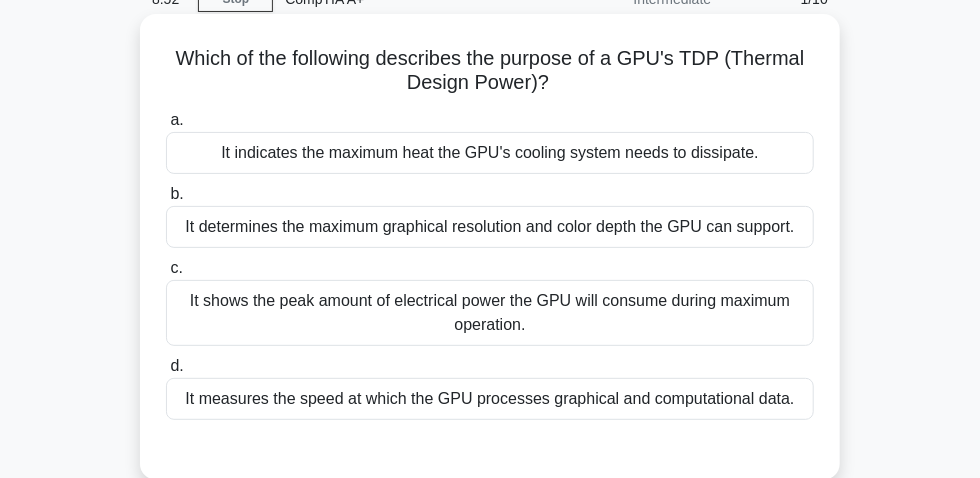 click on "It indicates the maximum heat the GPU's cooling system needs to dissipate." at bounding box center [490, 153] 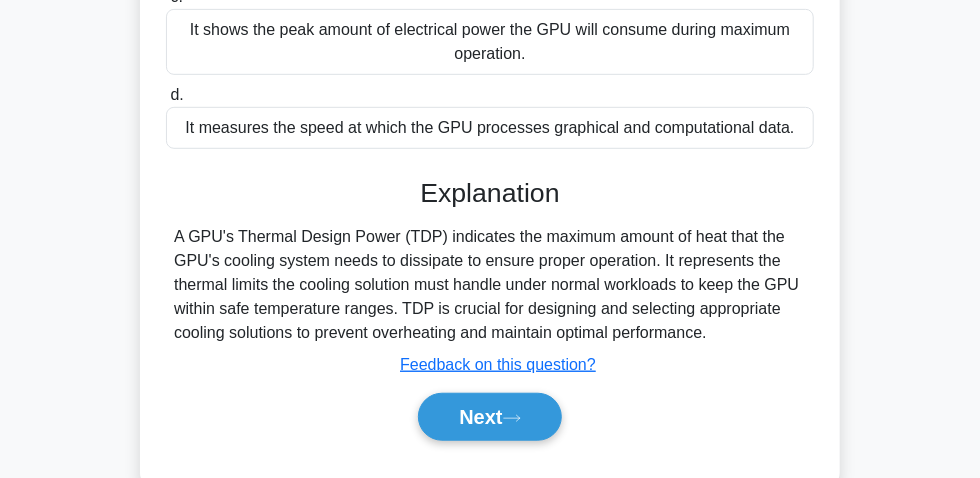 scroll, scrollTop: 363, scrollLeft: 0, axis: vertical 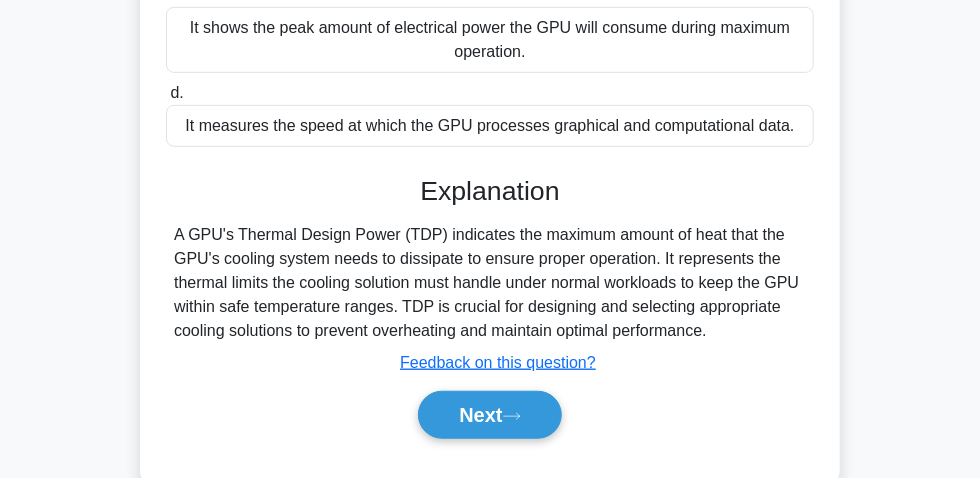 drag, startPoint x: 173, startPoint y: 246, endPoint x: 725, endPoint y: 340, distance: 559.9464 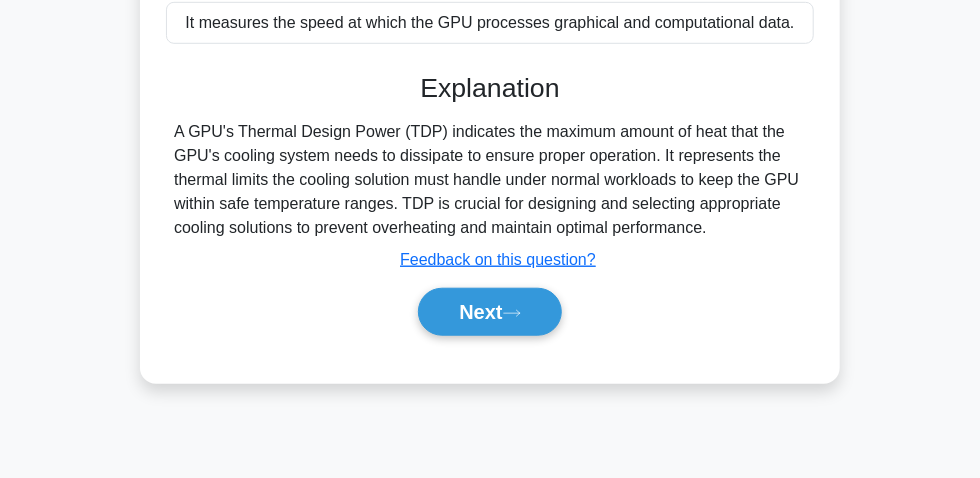 scroll, scrollTop: 602, scrollLeft: 0, axis: vertical 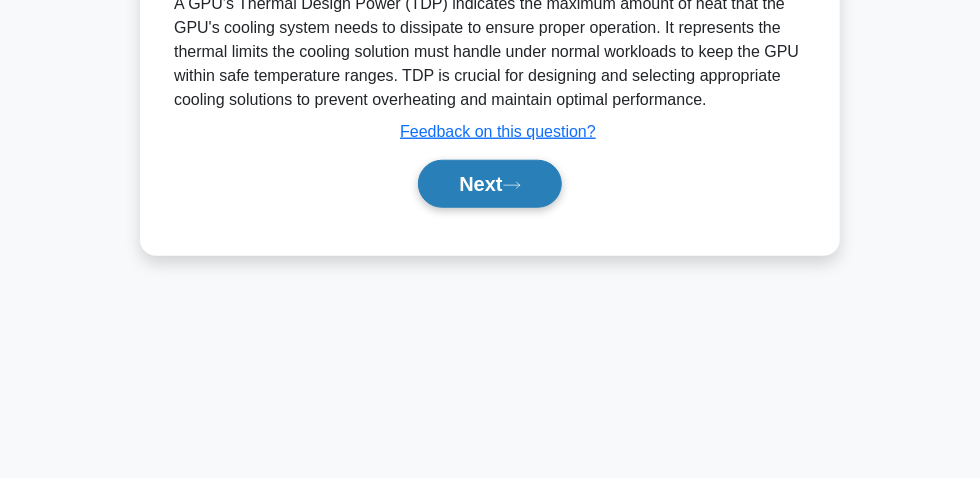 click on "Next" at bounding box center (489, 184) 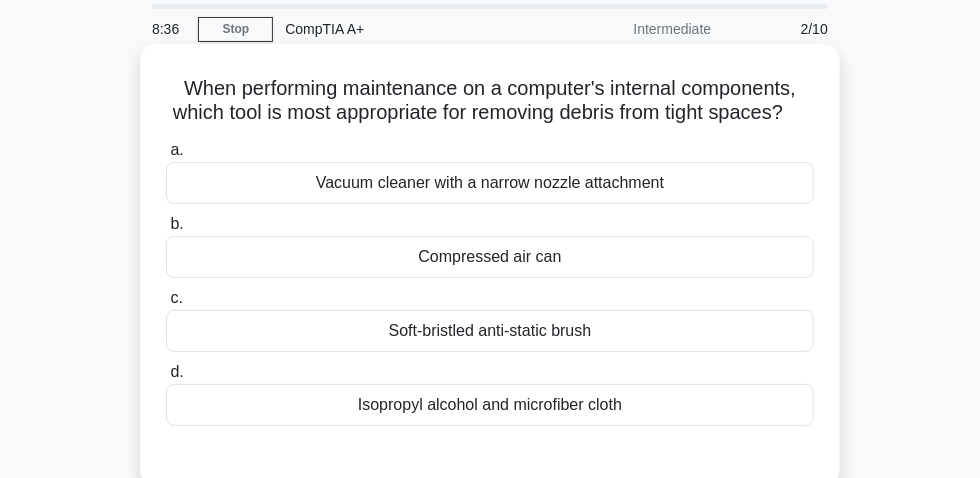 scroll, scrollTop: 90, scrollLeft: 0, axis: vertical 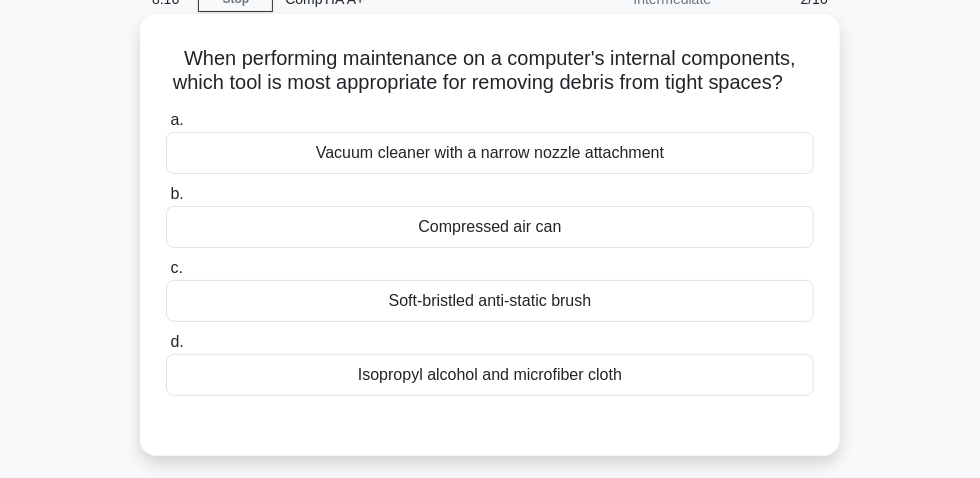 click on "Compressed air can" at bounding box center [490, 227] 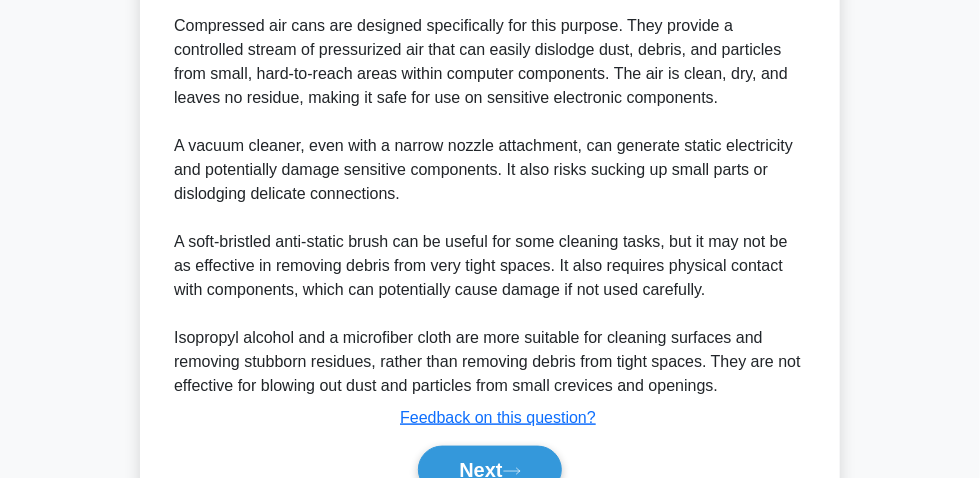 scroll, scrollTop: 727, scrollLeft: 0, axis: vertical 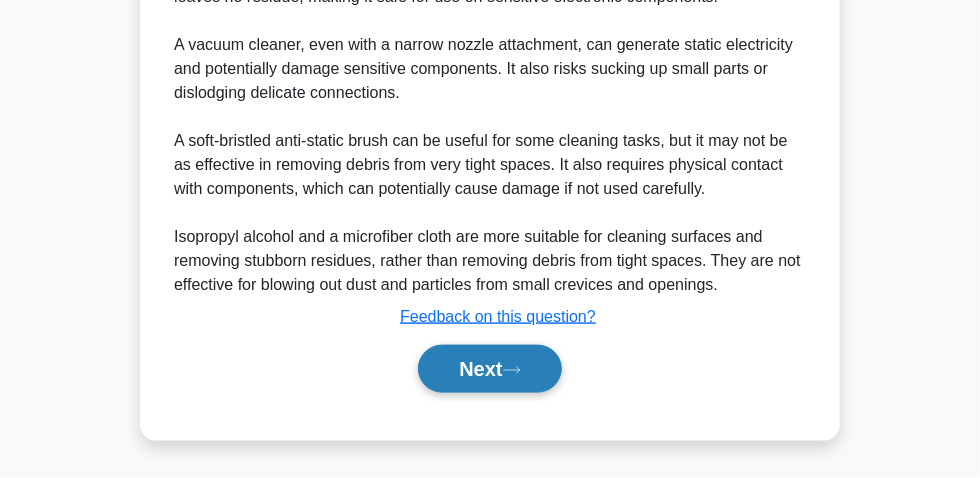 click on "Next" at bounding box center [489, 369] 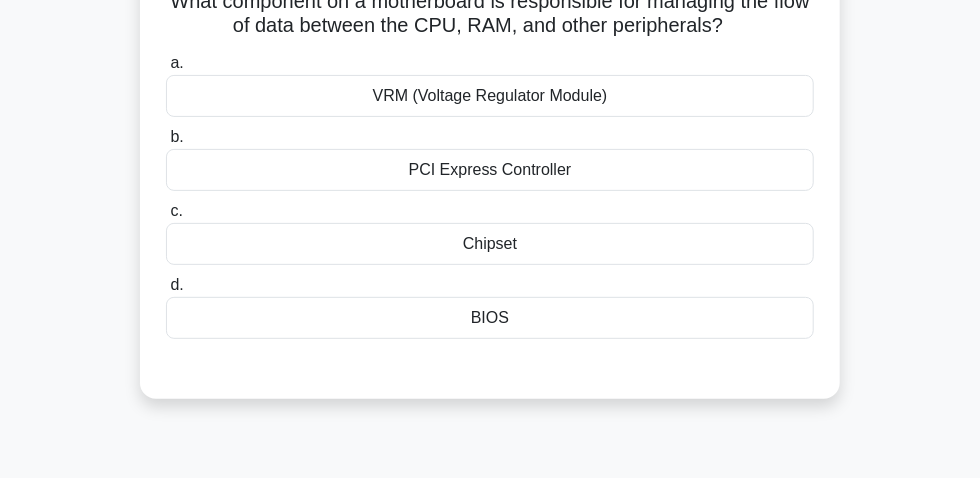 scroll, scrollTop: 56, scrollLeft: 0, axis: vertical 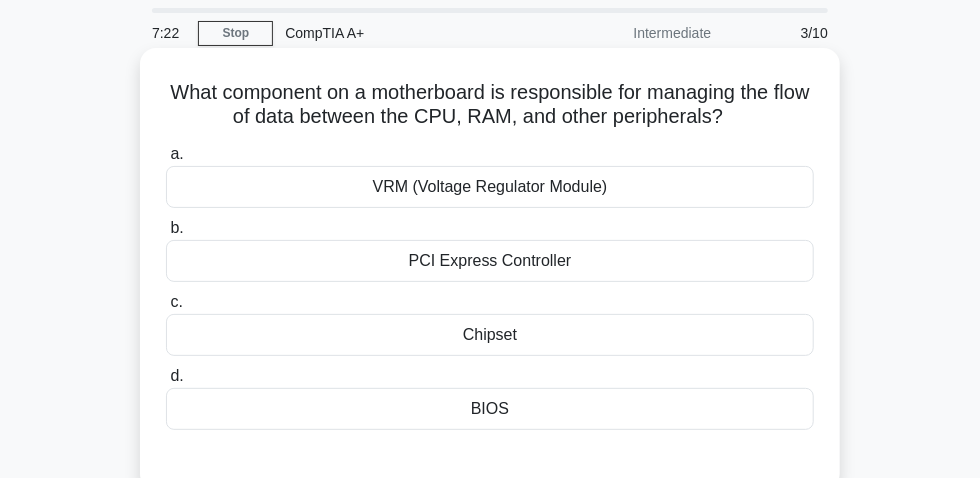 click on "PCI Express Controller" at bounding box center (490, 261) 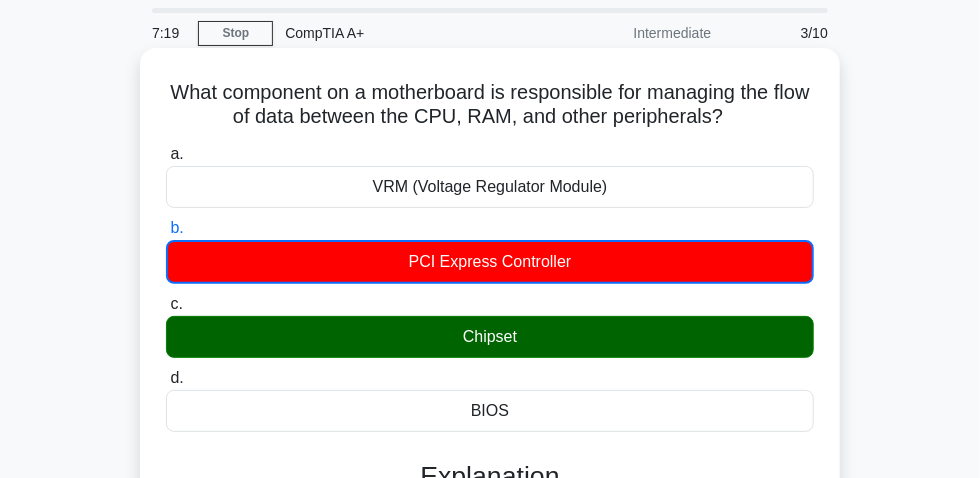 drag, startPoint x: 171, startPoint y: 98, endPoint x: 621, endPoint y: 123, distance: 450.6939 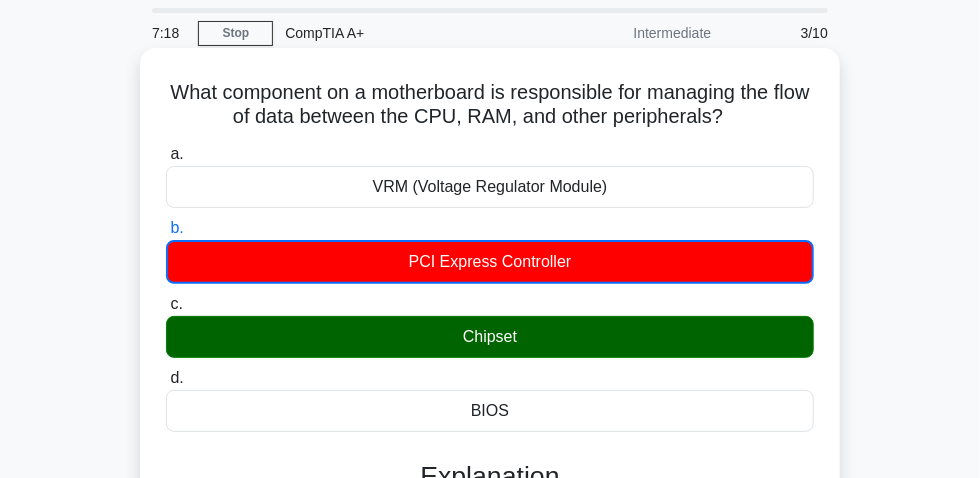 copy on "What component on a motherboard is responsible for managing the flow of data between the CPU, RAM, and other peripherals?" 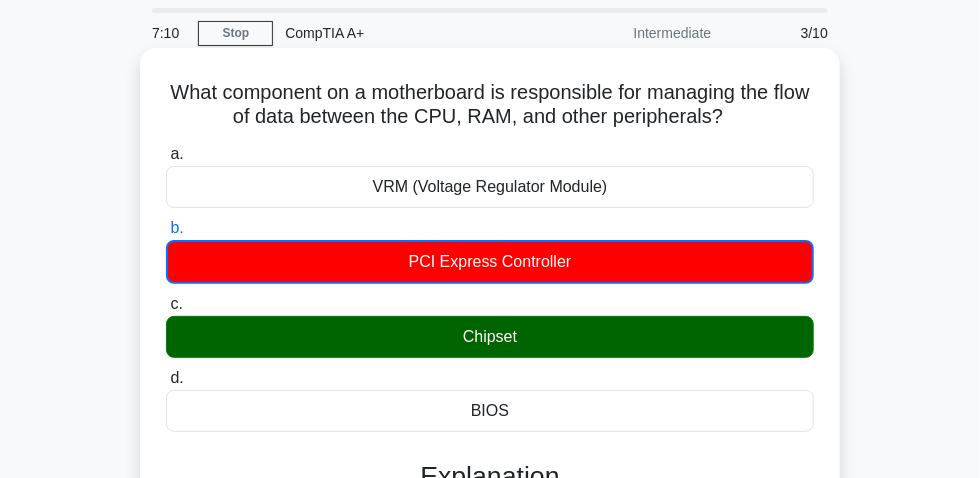 drag, startPoint x: 449, startPoint y: 342, endPoint x: 498, endPoint y: 345, distance: 49.09175 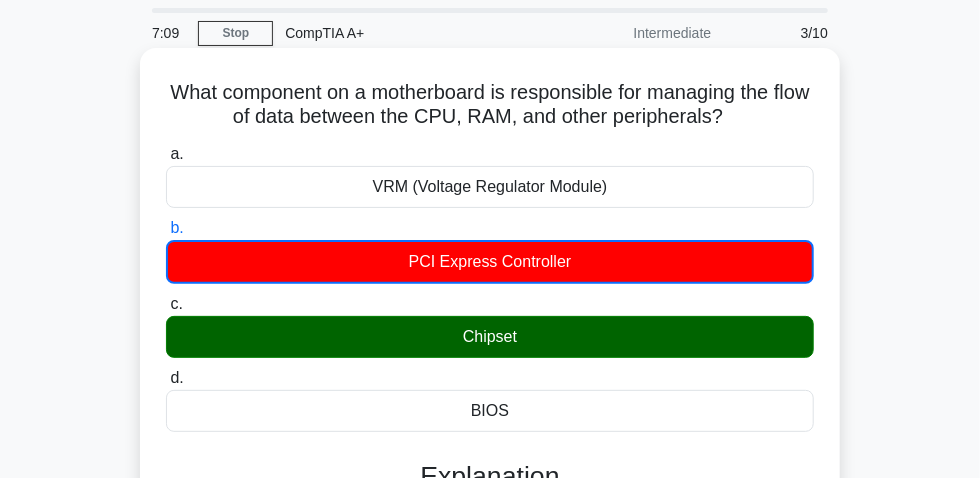 copy on "Chipset" 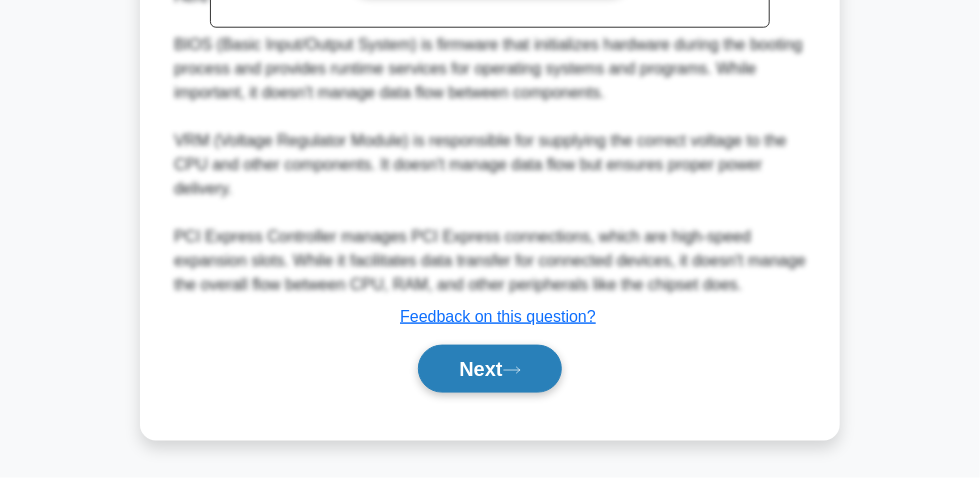 click on "Next" at bounding box center (489, 369) 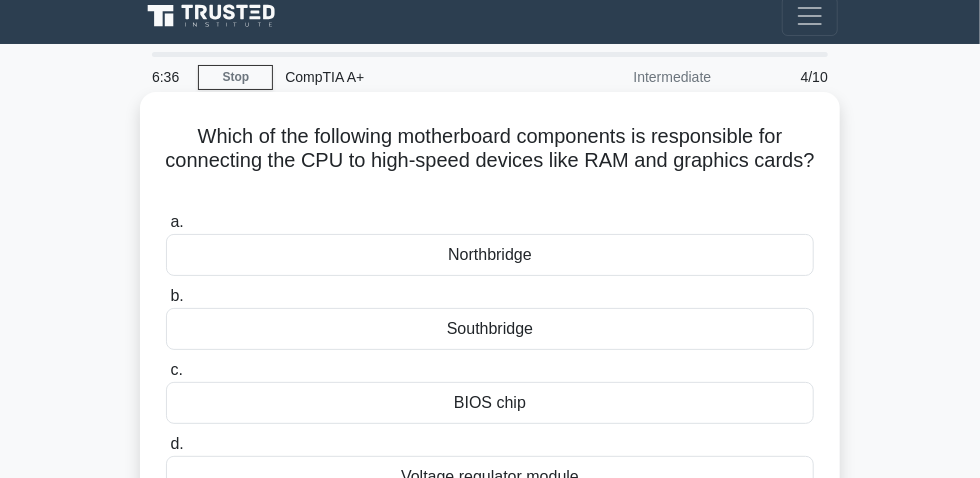 scroll, scrollTop: 90, scrollLeft: 0, axis: vertical 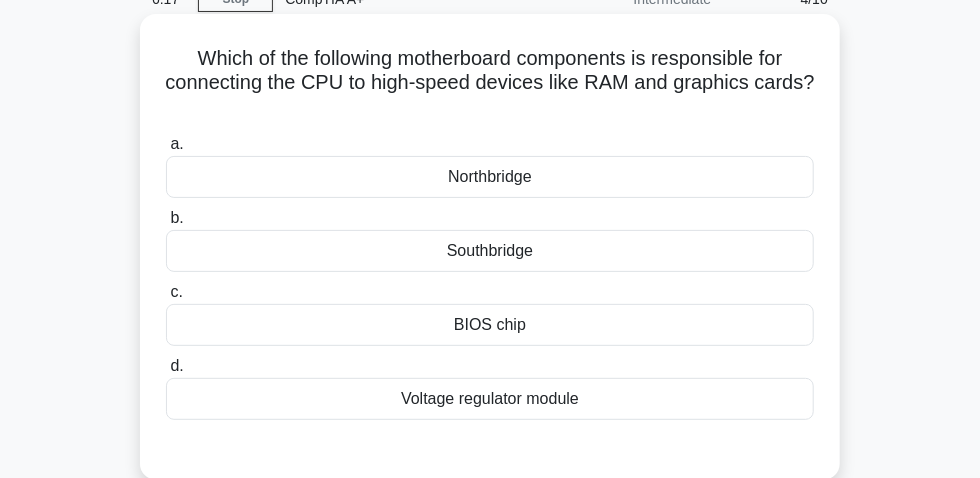 click on "Northbridge" at bounding box center (490, 177) 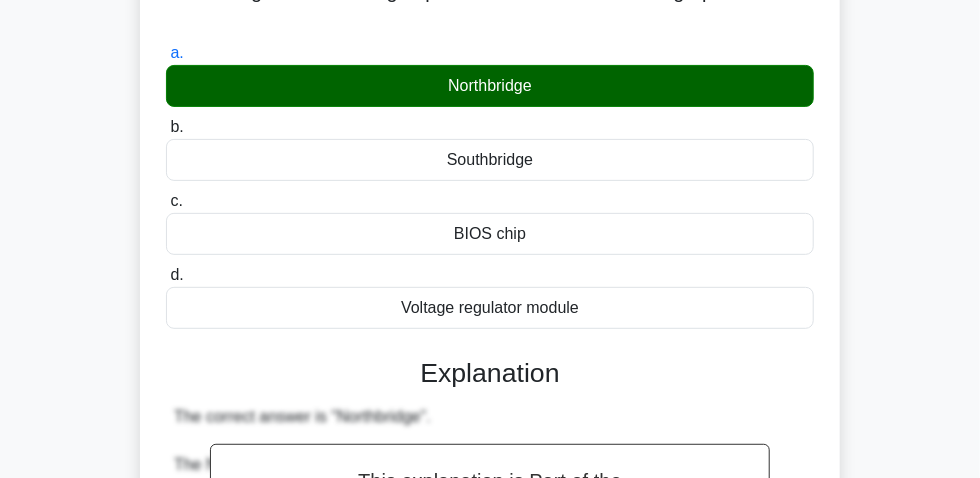 scroll, scrollTop: 90, scrollLeft: 0, axis: vertical 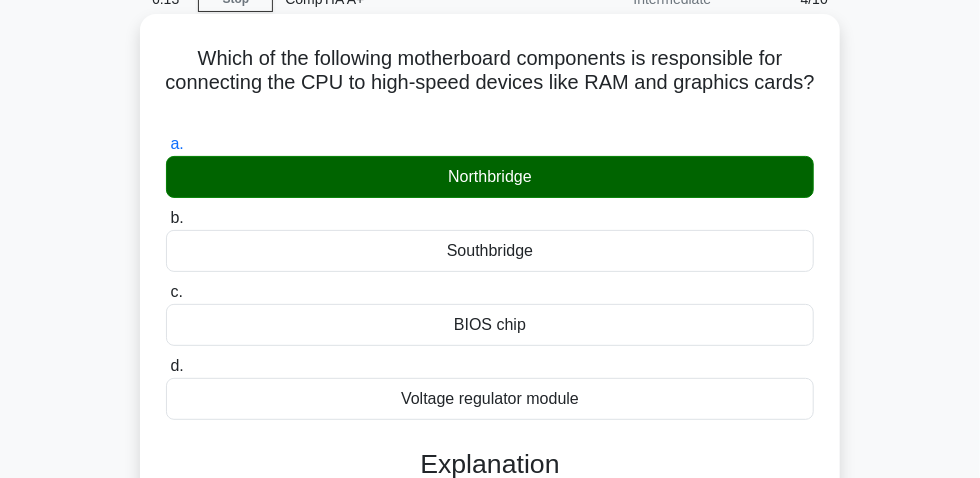 drag, startPoint x: 186, startPoint y: 59, endPoint x: 473, endPoint y: 110, distance: 291.49615 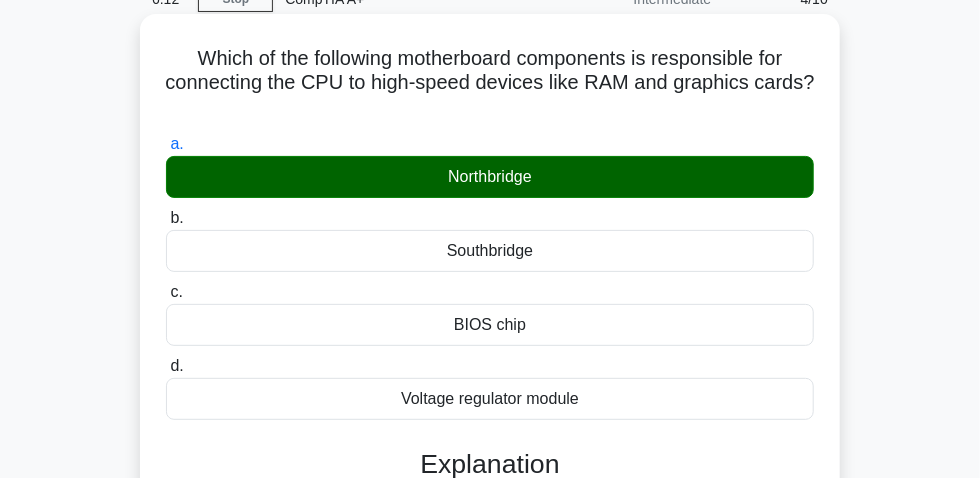 copy on "Which of the following motherboard components is responsible for connecting the CPU to high-speed devices like RAM and graphics cards?" 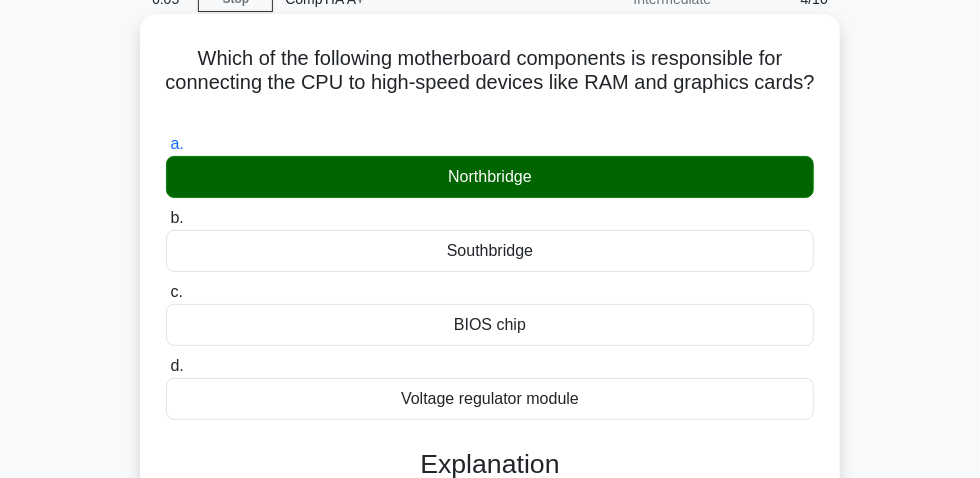 drag, startPoint x: 429, startPoint y: 187, endPoint x: 580, endPoint y: 170, distance: 151.95393 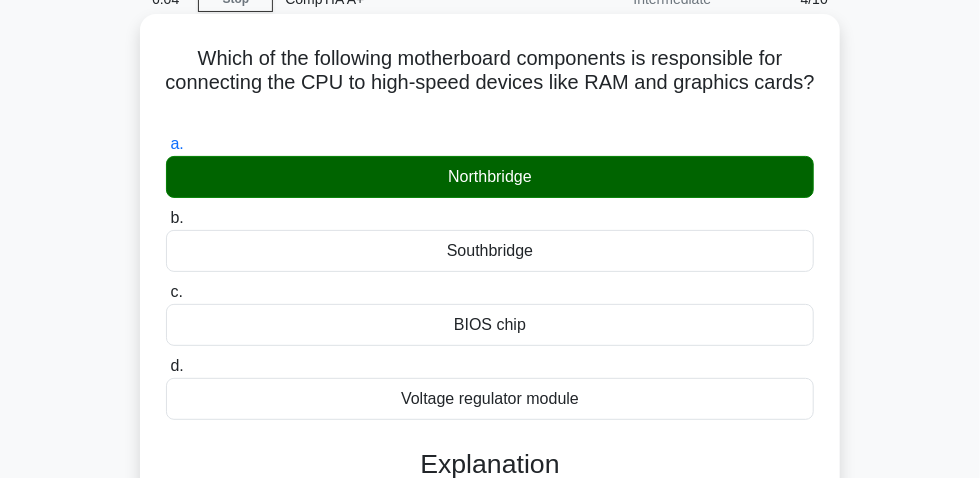 copy on "Northbridge" 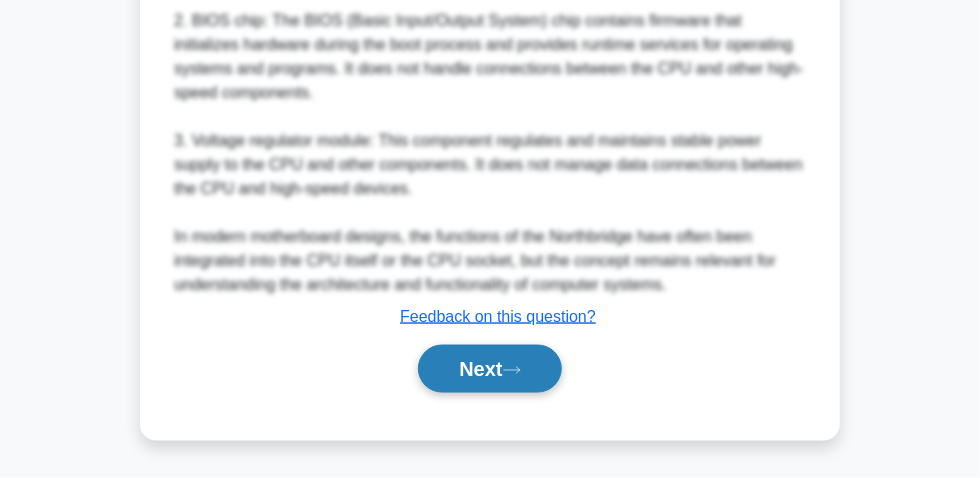 click on "Next" at bounding box center [489, 369] 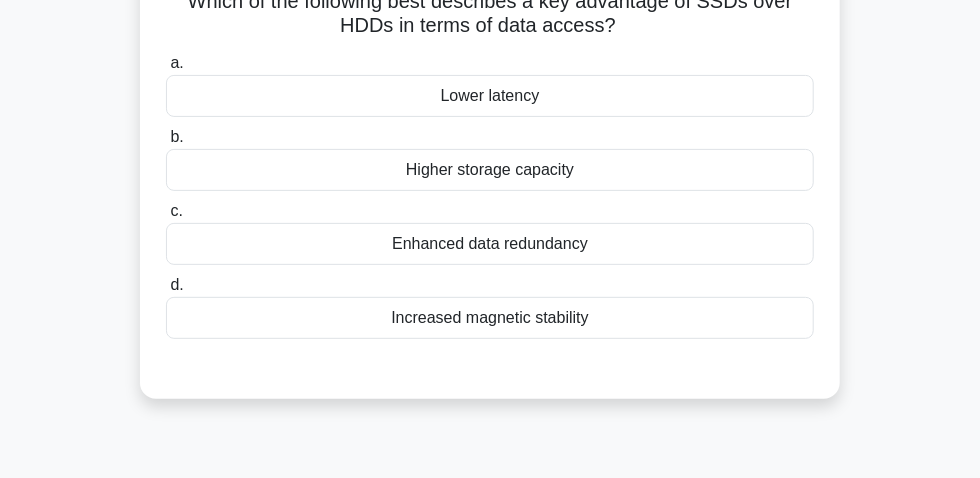 scroll, scrollTop: 56, scrollLeft: 0, axis: vertical 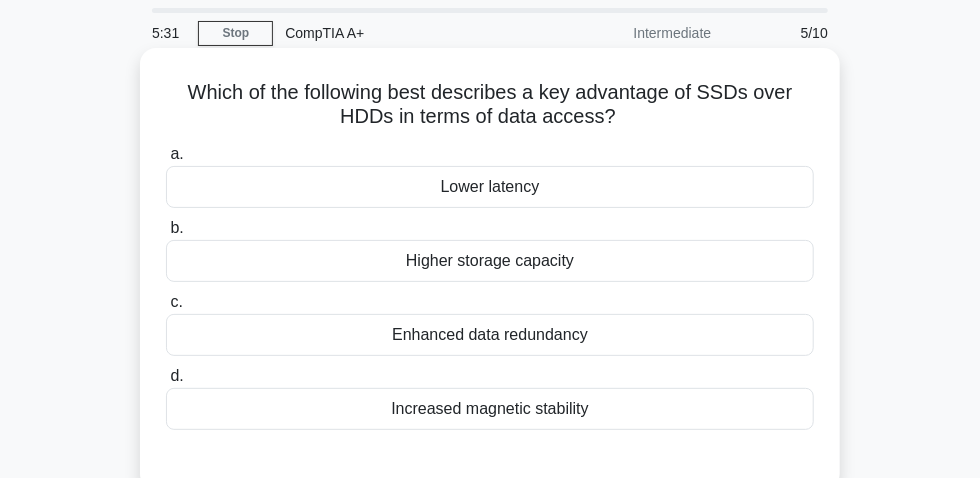 click on "Lower latency" at bounding box center (490, 187) 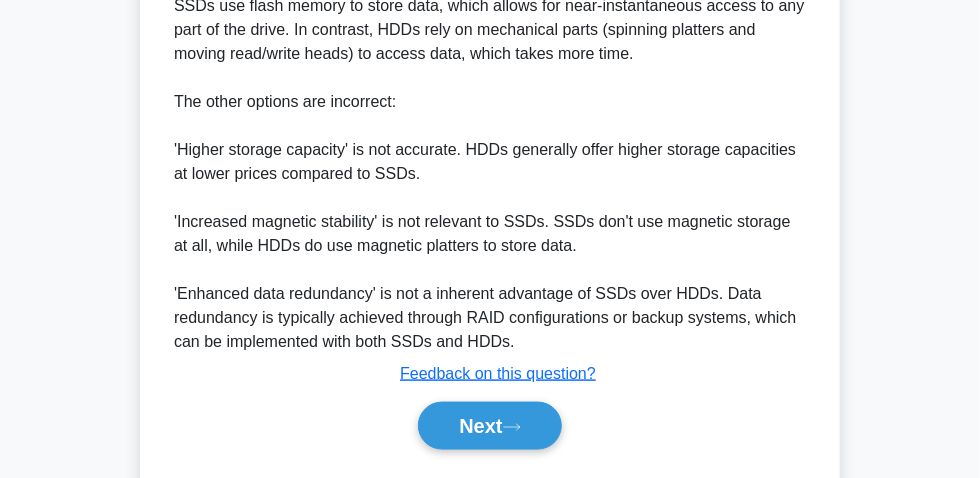 scroll, scrollTop: 776, scrollLeft: 0, axis: vertical 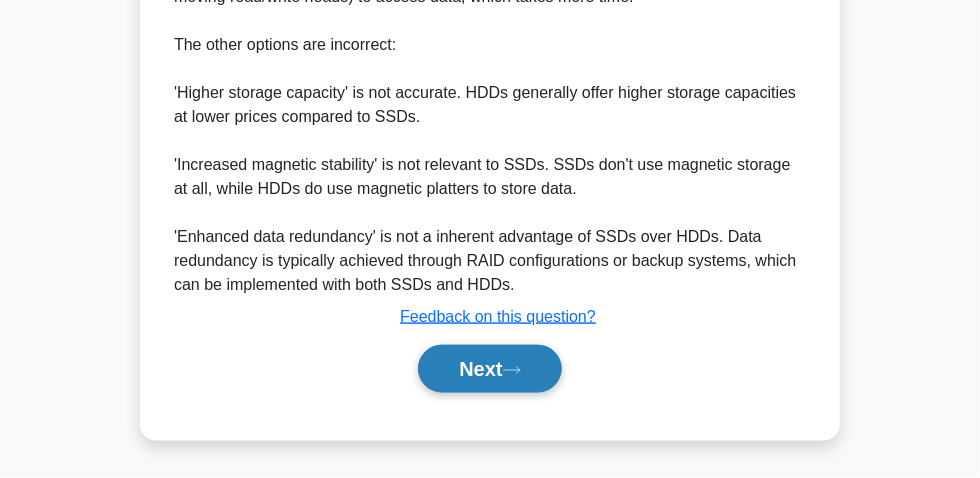 click on "Next" at bounding box center [489, 369] 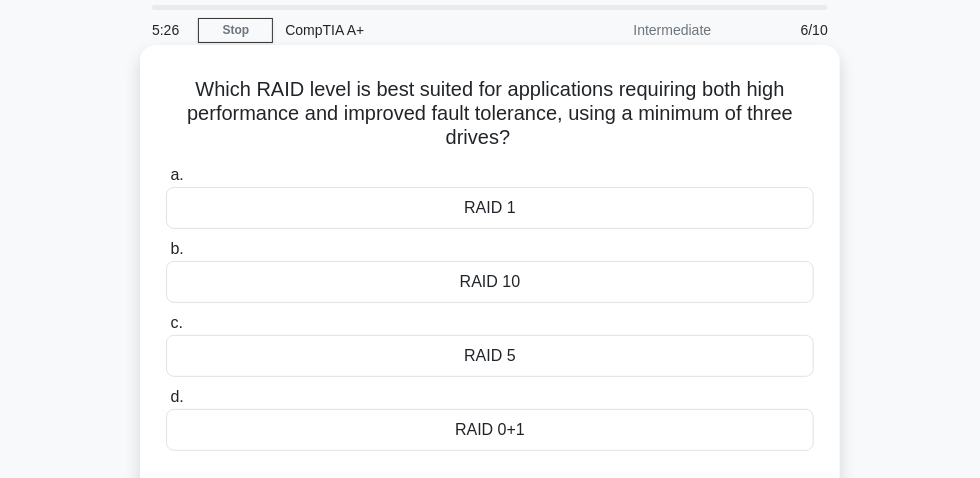 scroll, scrollTop: 90, scrollLeft: 0, axis: vertical 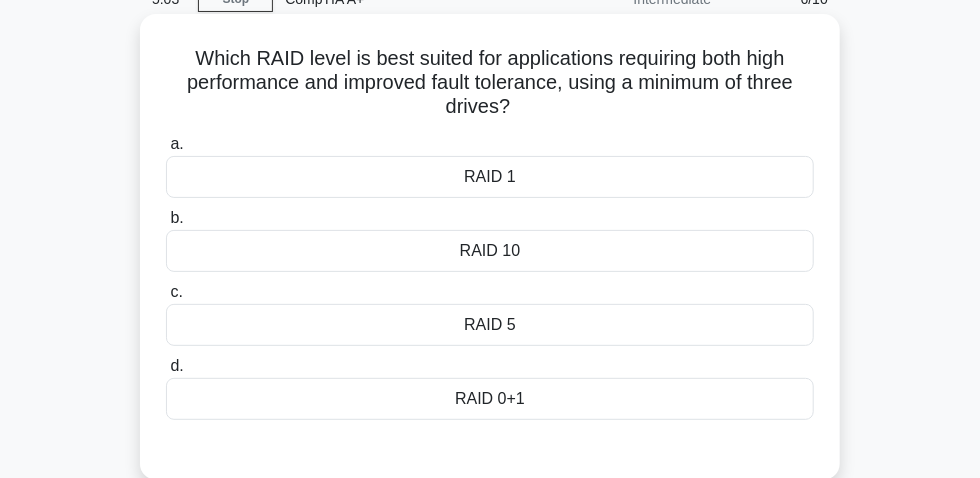click on "RAID 10" at bounding box center [490, 251] 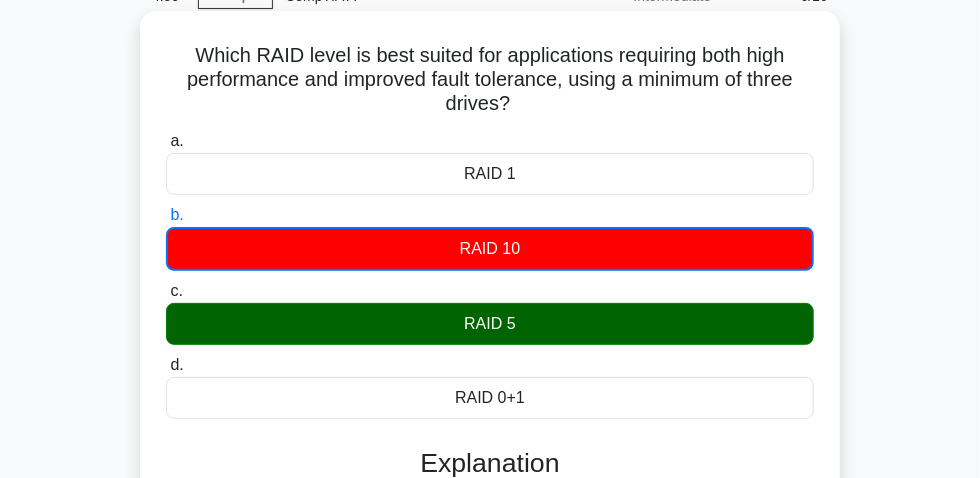 scroll, scrollTop: 0, scrollLeft: 0, axis: both 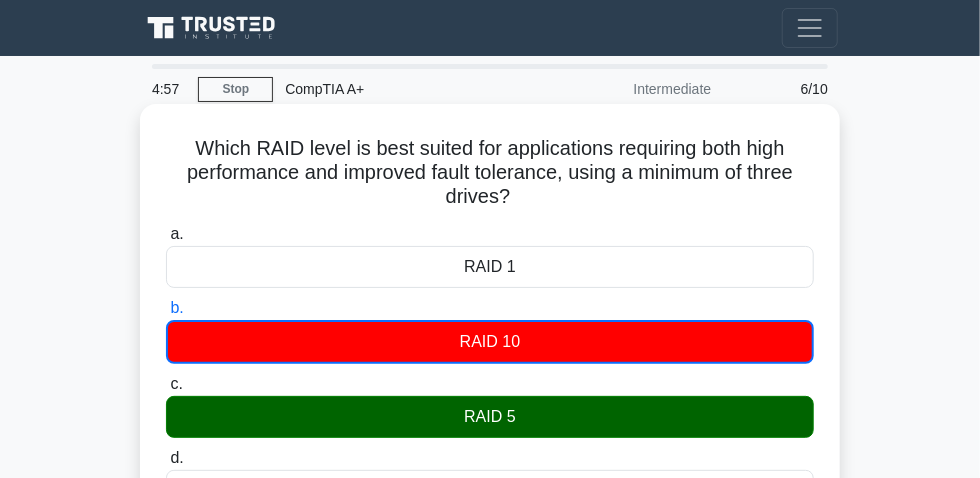 drag, startPoint x: 162, startPoint y: 150, endPoint x: 561, endPoint y: 214, distance: 404.10025 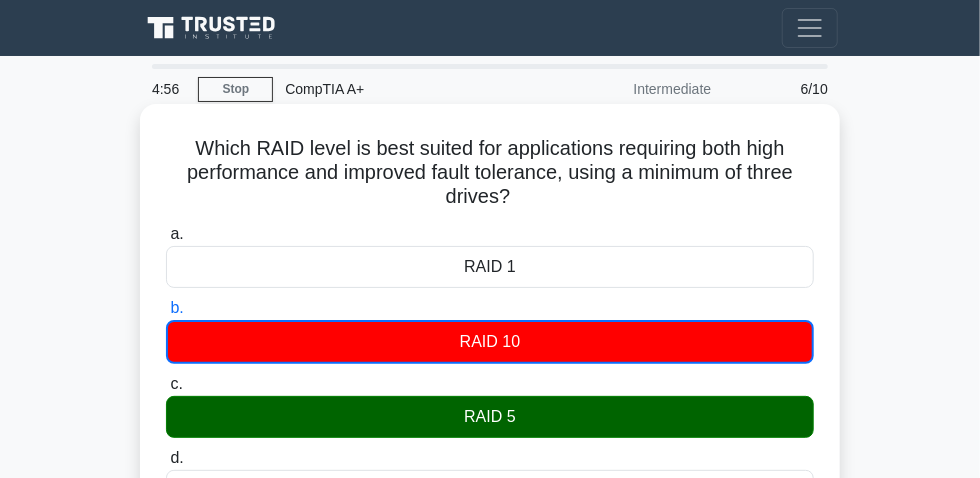 copy on "Which RAID level is best suited for applications requiring both high performance and improved fault tolerance, using a minimum of three drives?" 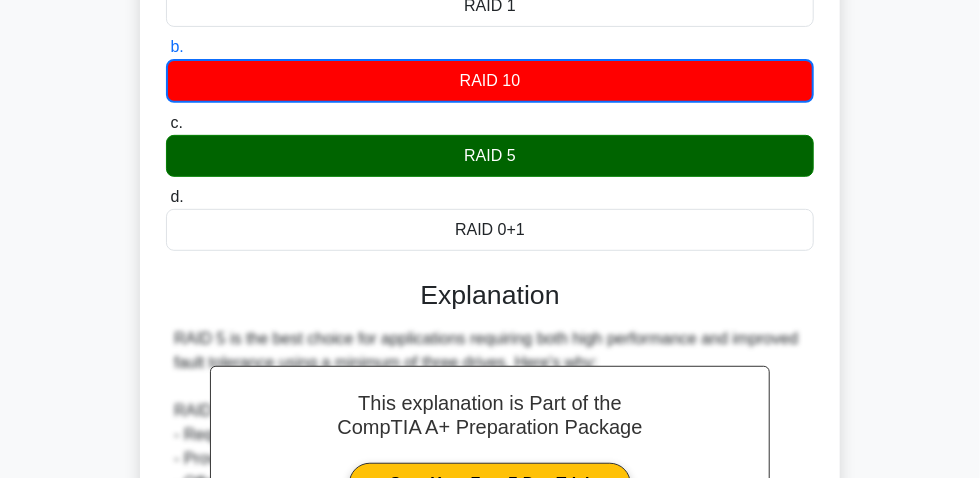 scroll, scrollTop: 90, scrollLeft: 0, axis: vertical 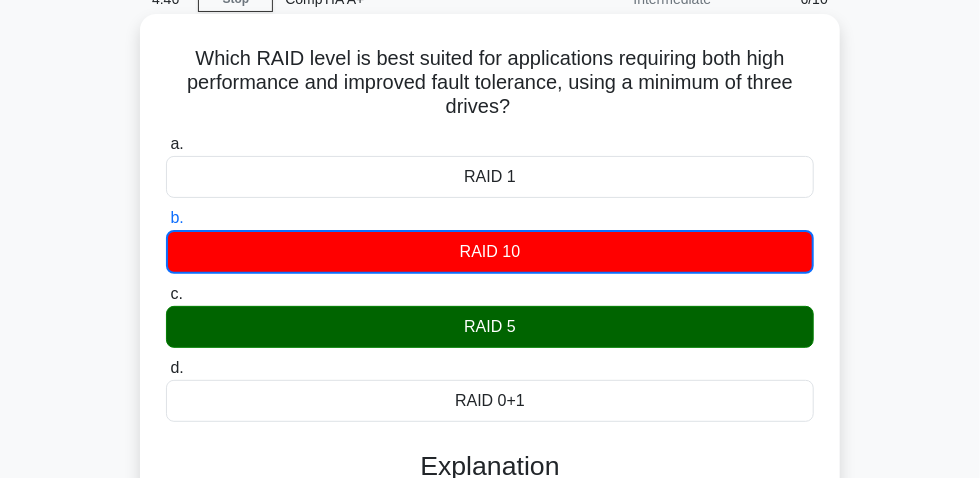 drag, startPoint x: 458, startPoint y: 335, endPoint x: 522, endPoint y: 326, distance: 64.629715 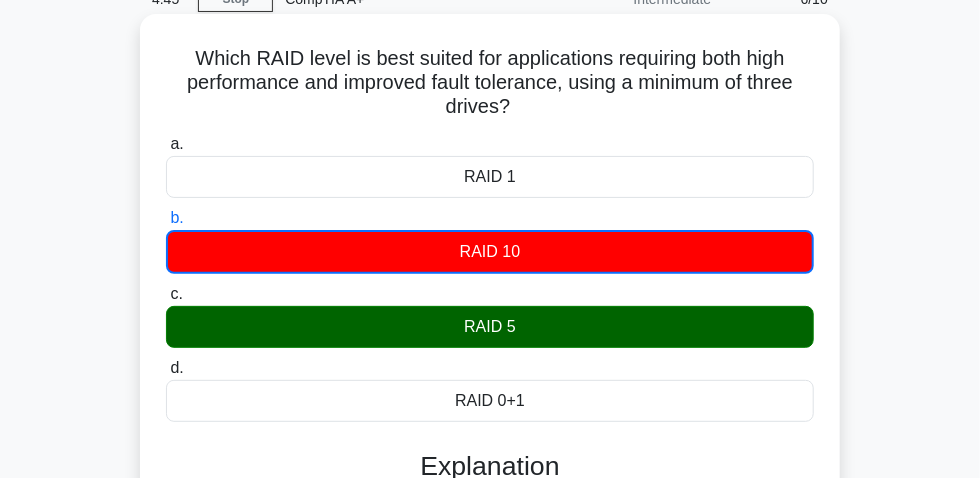 copy on "RAID 5" 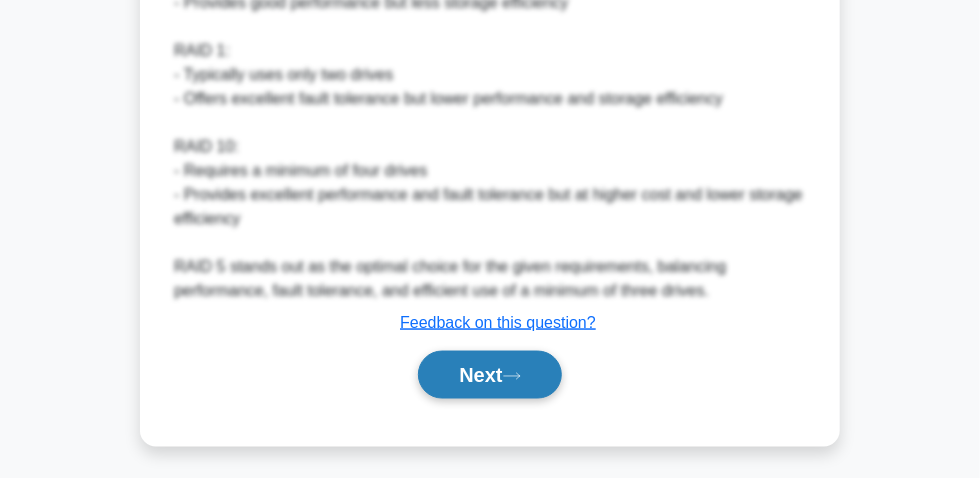 click on "Next" at bounding box center [489, 375] 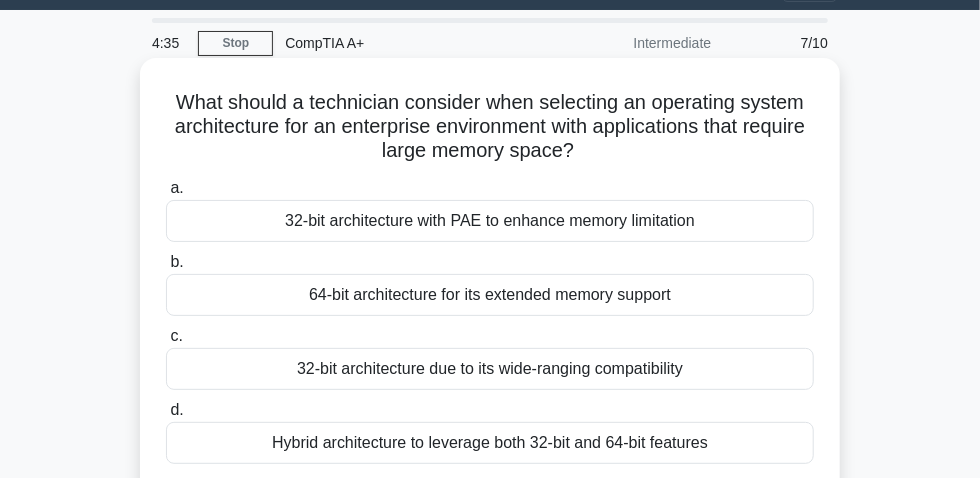 scroll, scrollTop: 90, scrollLeft: 0, axis: vertical 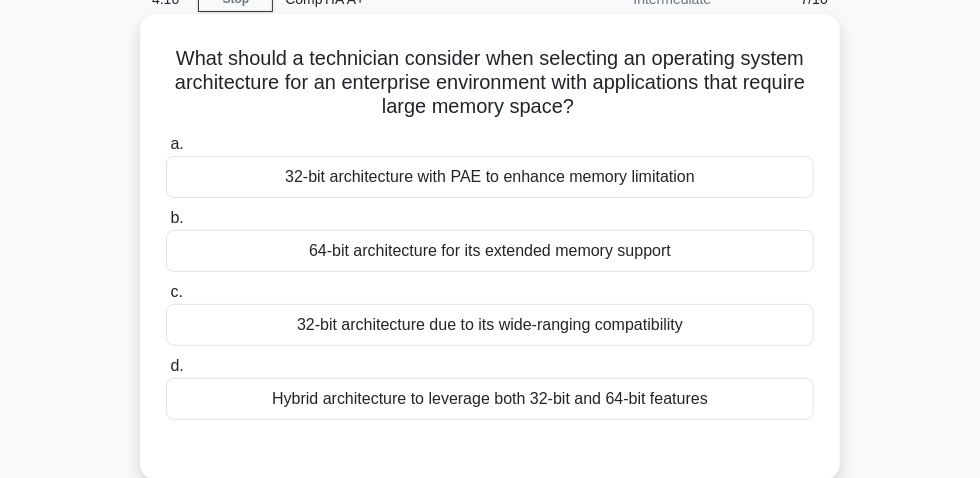 click on "Hybrid architecture to leverage both 32-bit and 64-bit features" at bounding box center (490, 399) 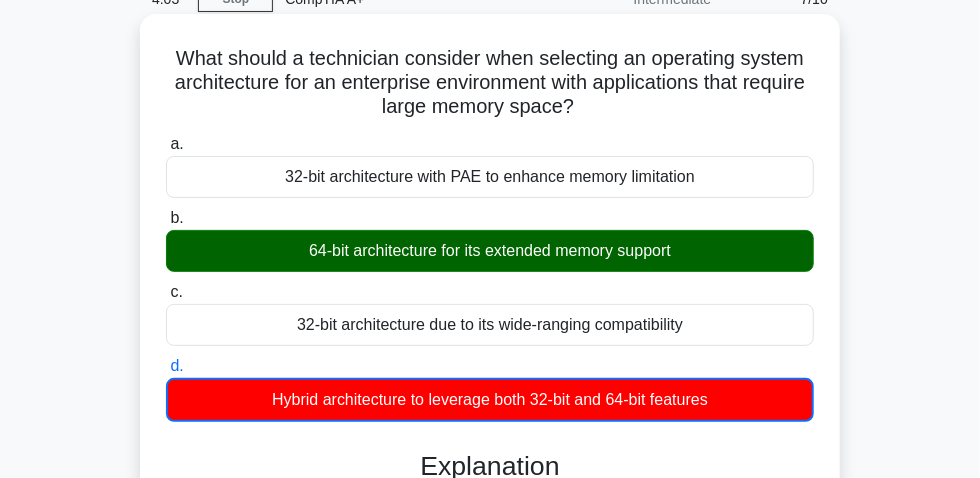 drag, startPoint x: 173, startPoint y: 66, endPoint x: 571, endPoint y: 110, distance: 400.42477 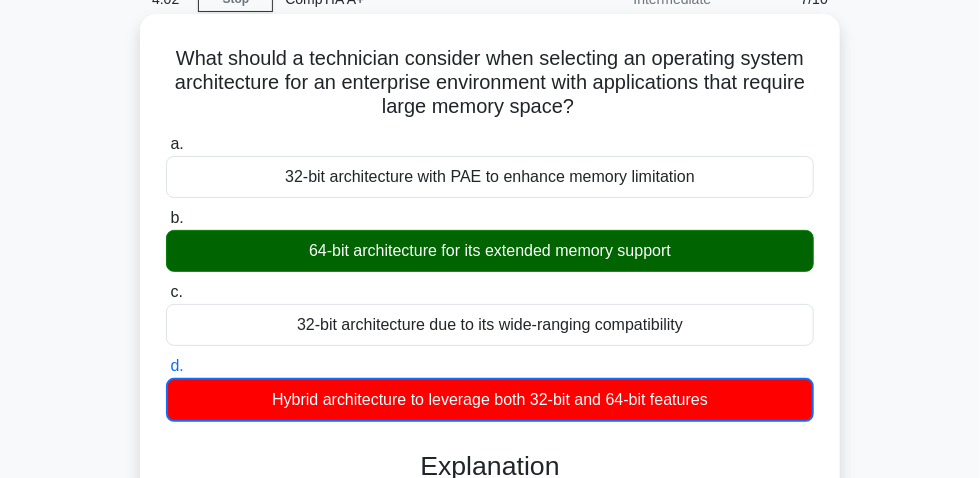 copy on "What should a technician consider when selecting an operating system architecture for an enterprise environment with applications that require large memory space?" 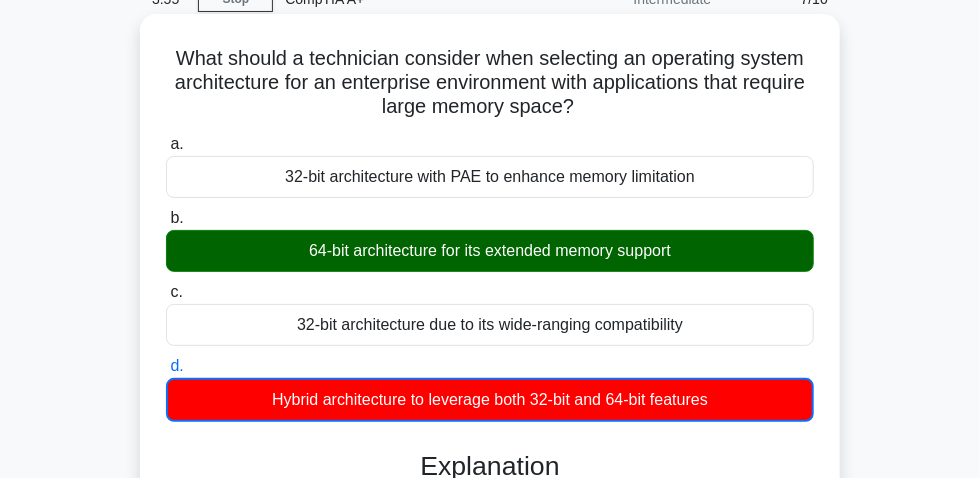 drag, startPoint x: 277, startPoint y: 259, endPoint x: 642, endPoint y: 259, distance: 365 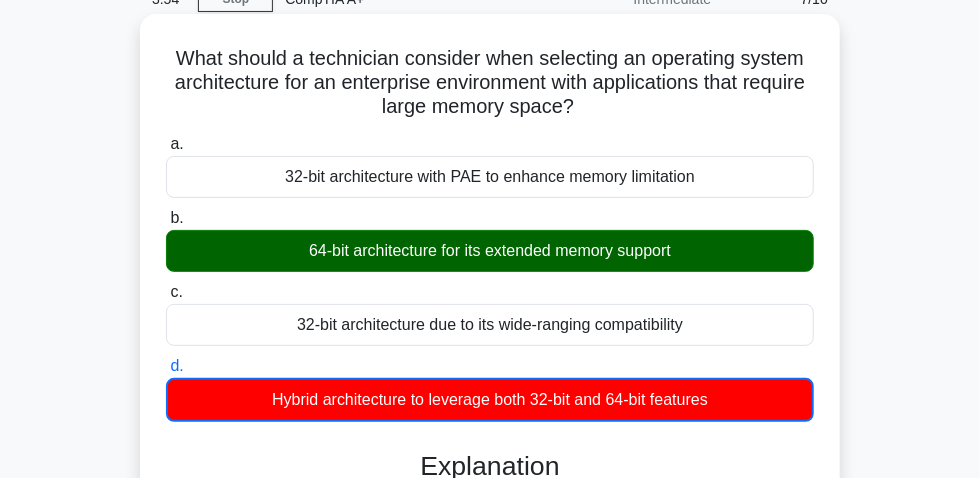 copy on "64-bit architecture for its extended memory support" 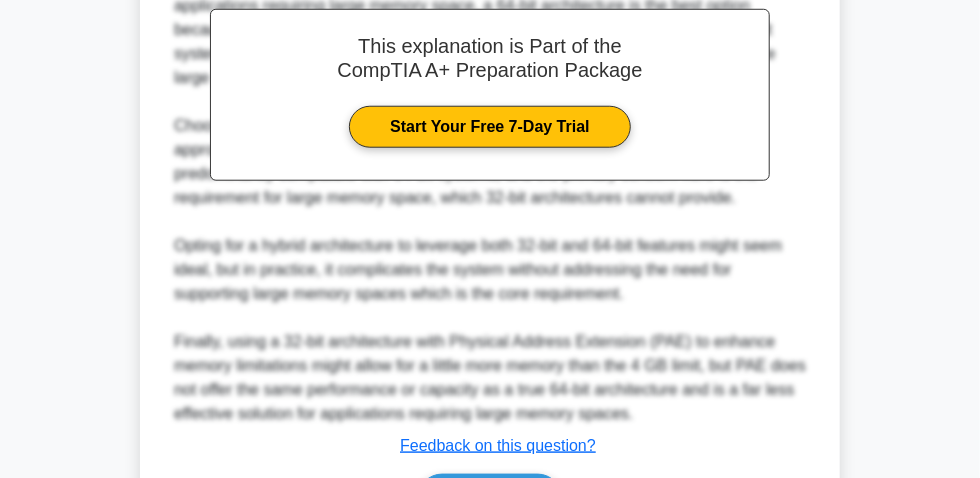 scroll, scrollTop: 753, scrollLeft: 0, axis: vertical 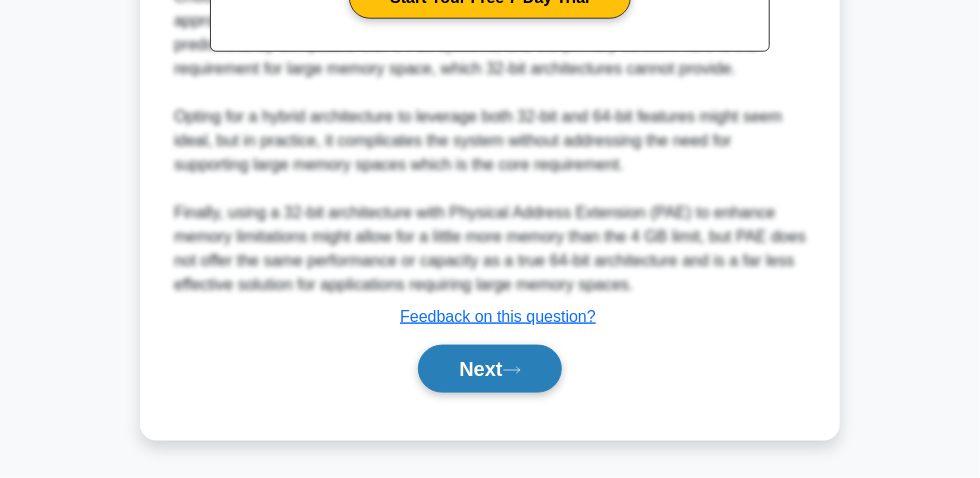 click on "Next" at bounding box center (489, 369) 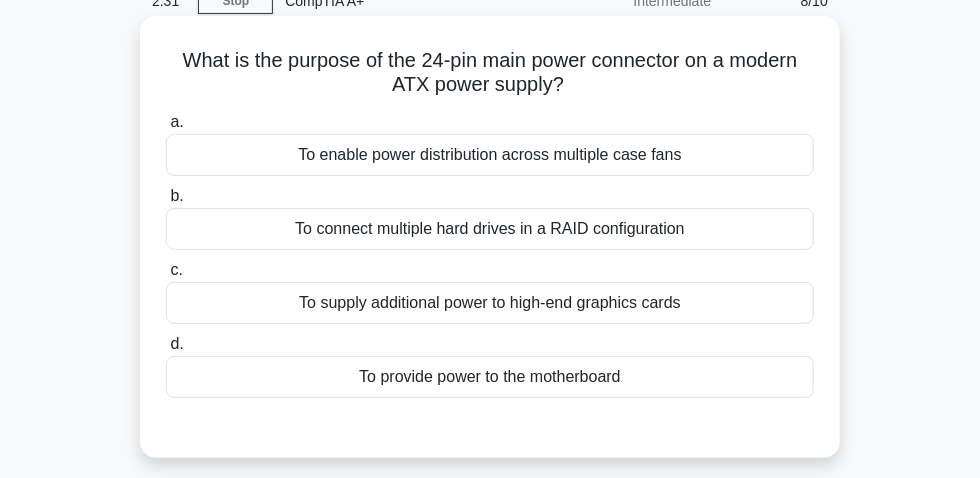 scroll, scrollTop: 56, scrollLeft: 0, axis: vertical 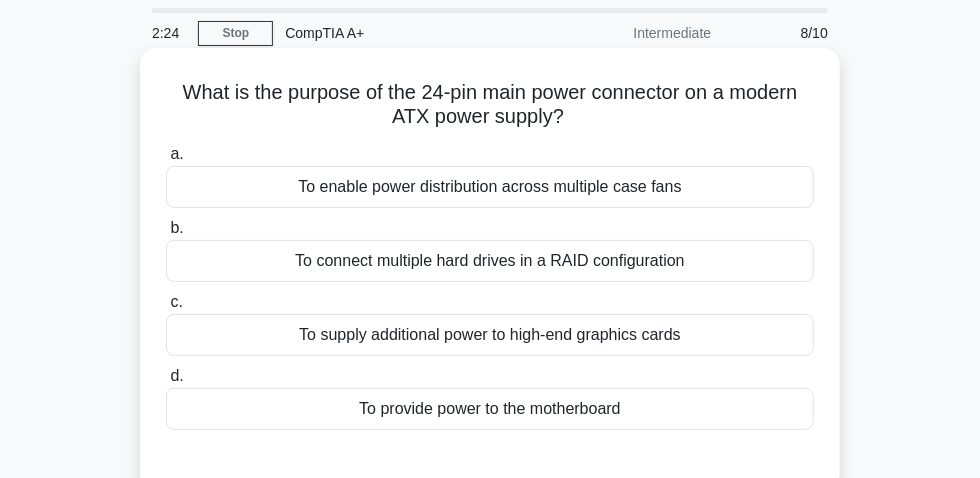 click on "To provide power to the motherboard" at bounding box center (490, 409) 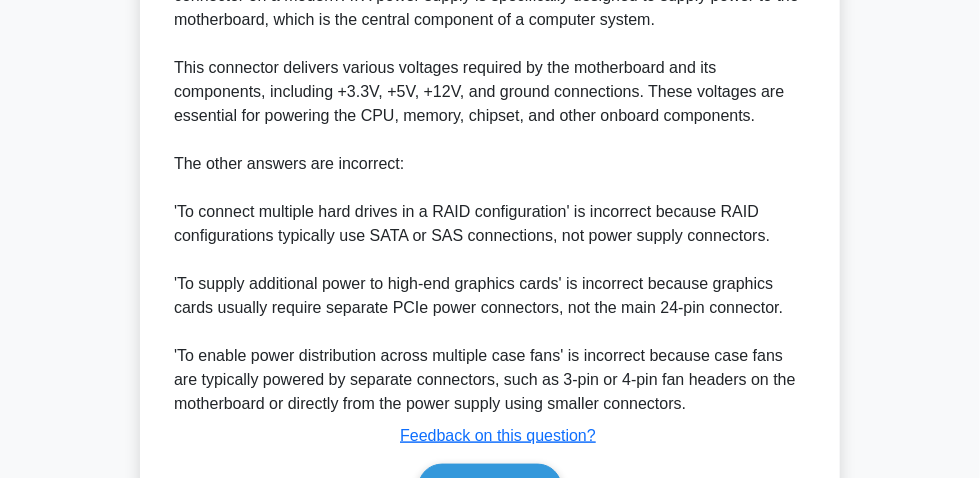 scroll, scrollTop: 602, scrollLeft: 0, axis: vertical 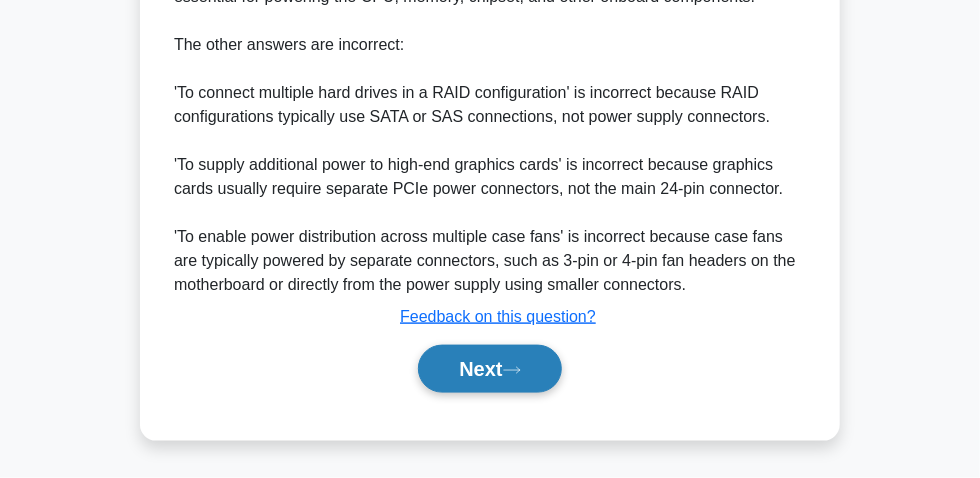click on "Next" at bounding box center (489, 369) 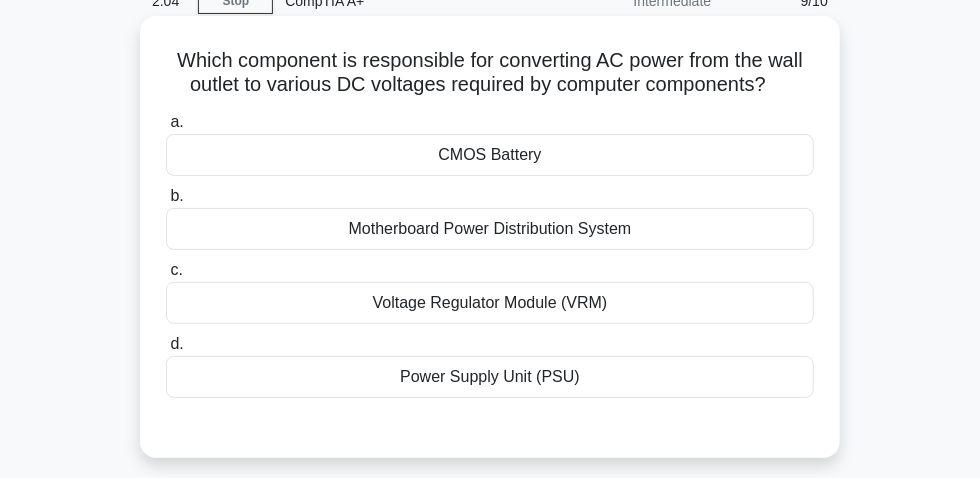 scroll, scrollTop: 56, scrollLeft: 0, axis: vertical 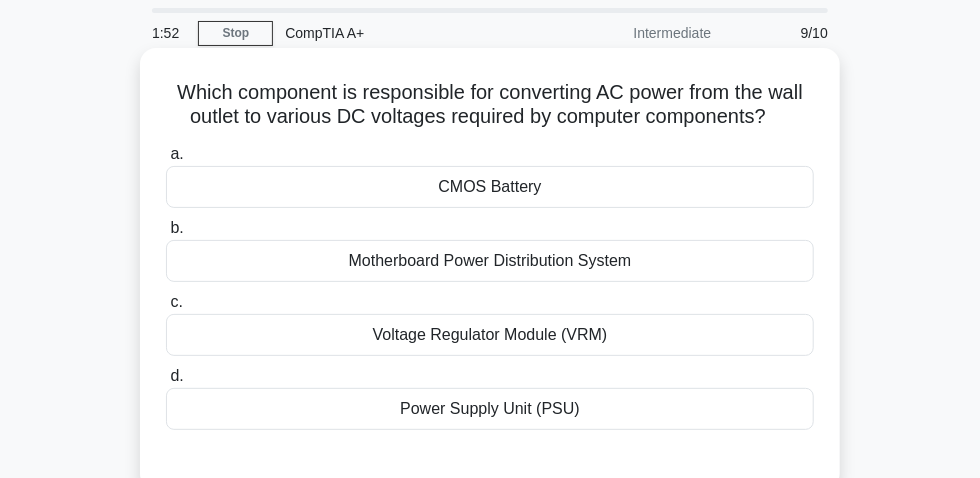 click on "Power Supply Unit (PSU)" at bounding box center (490, 409) 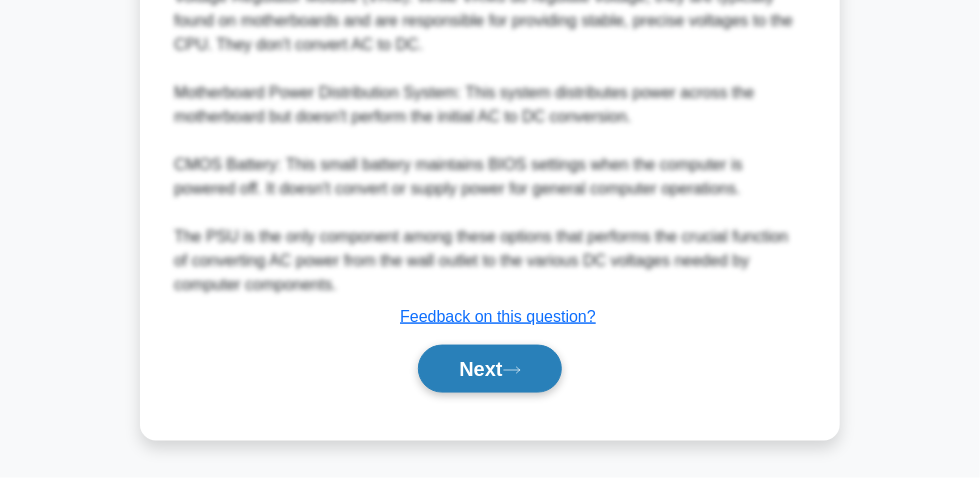 click 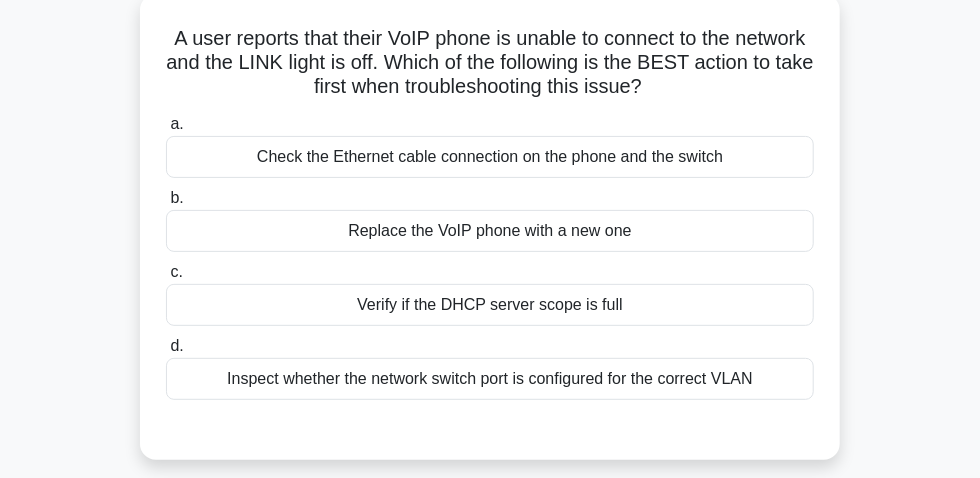 scroll, scrollTop: 147, scrollLeft: 0, axis: vertical 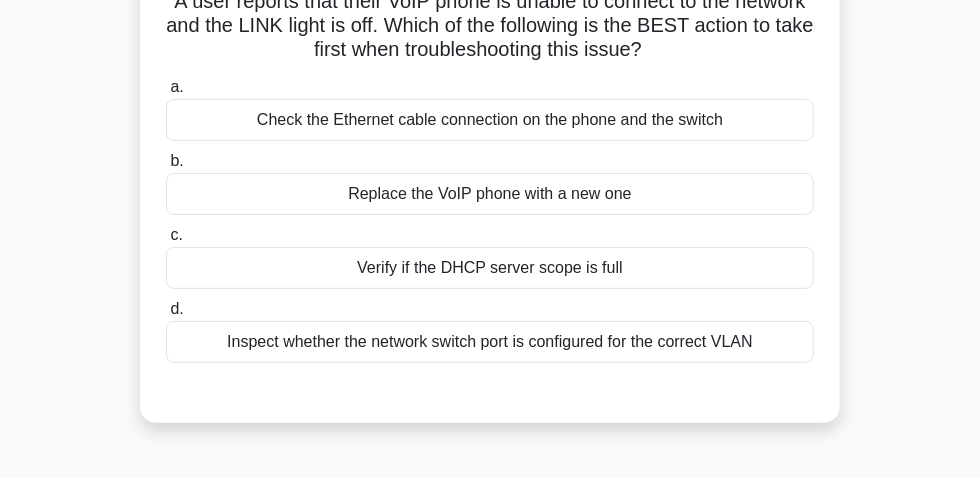 click on "Check the Ethernet cable connection on the phone and the switch" at bounding box center [490, 120] 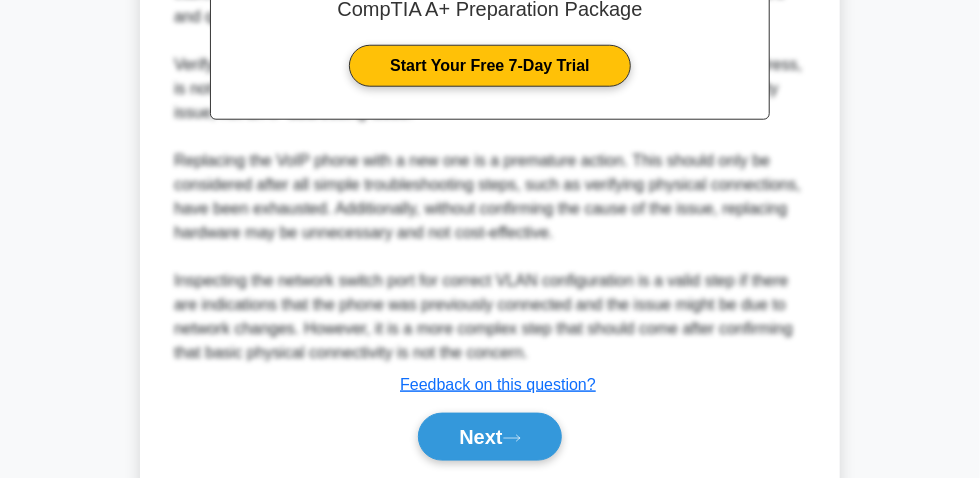 scroll, scrollTop: 752, scrollLeft: 0, axis: vertical 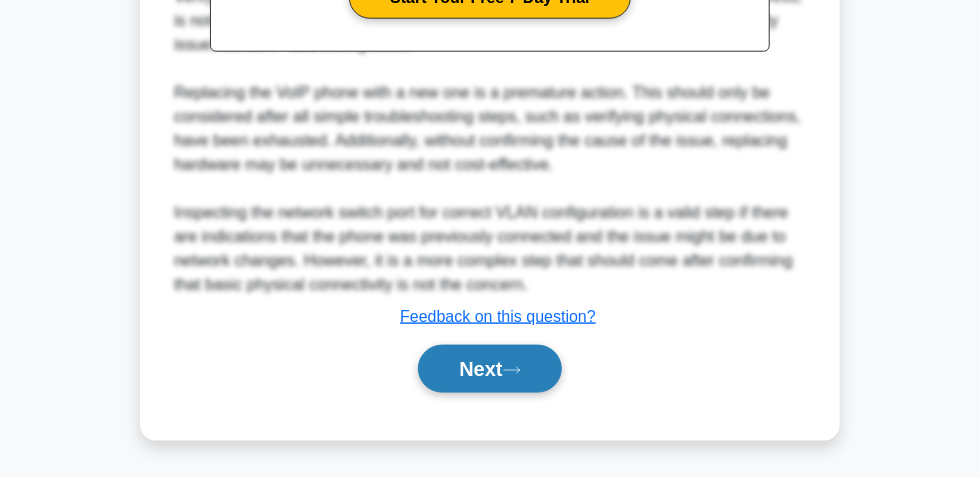 click on "Next" at bounding box center [489, 369] 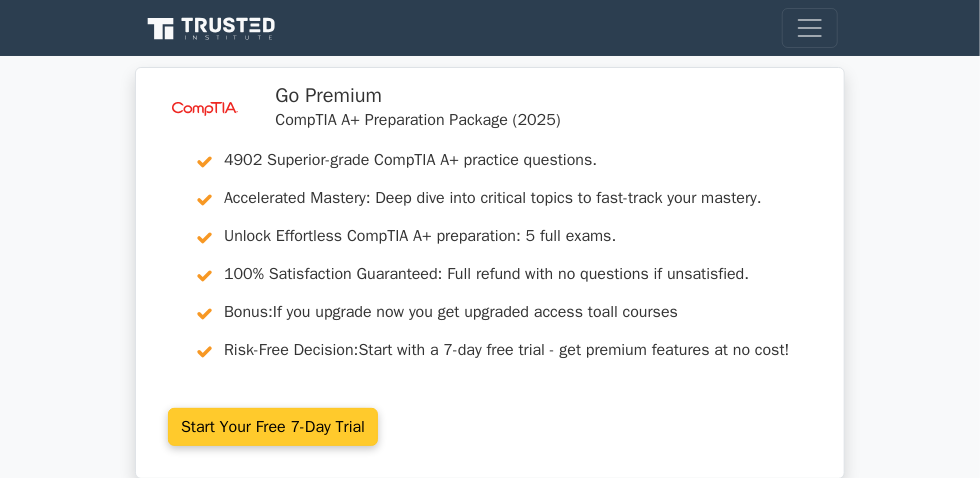 scroll, scrollTop: 272, scrollLeft: 0, axis: vertical 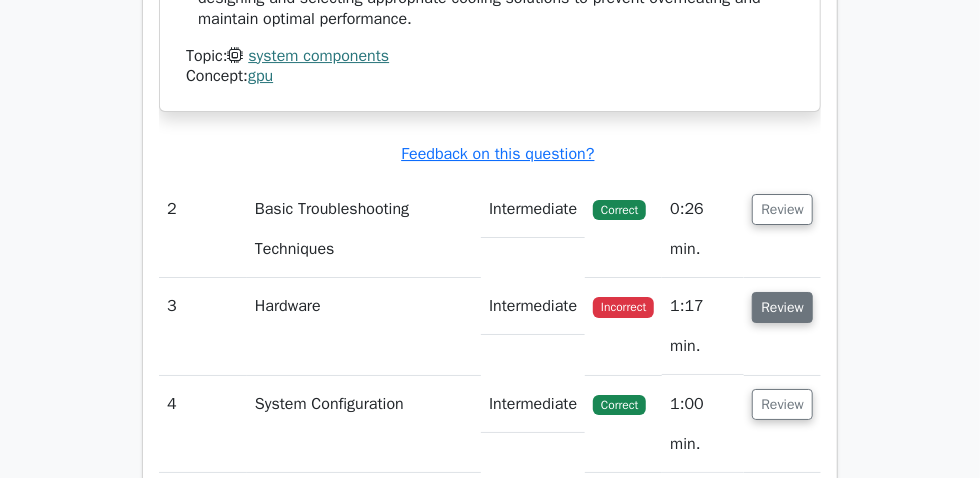 click on "Review" at bounding box center [782, 307] 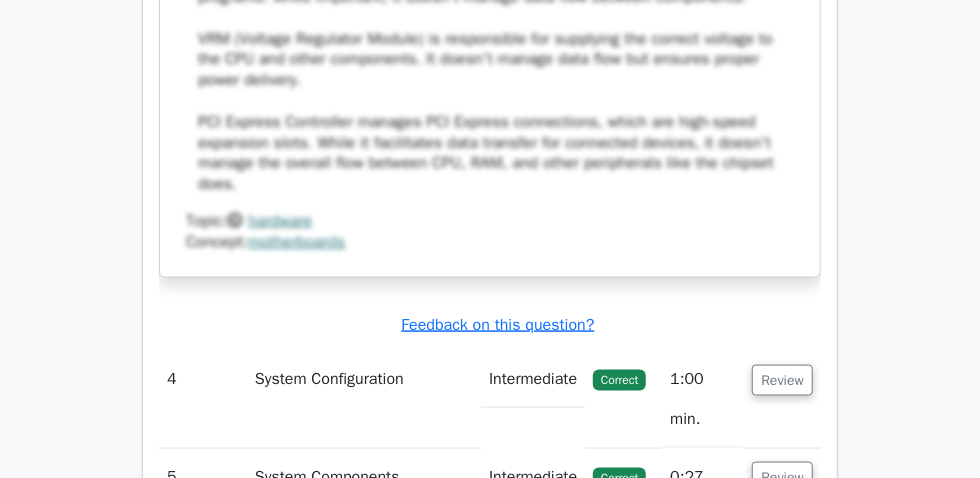 scroll, scrollTop: 3541, scrollLeft: 0, axis: vertical 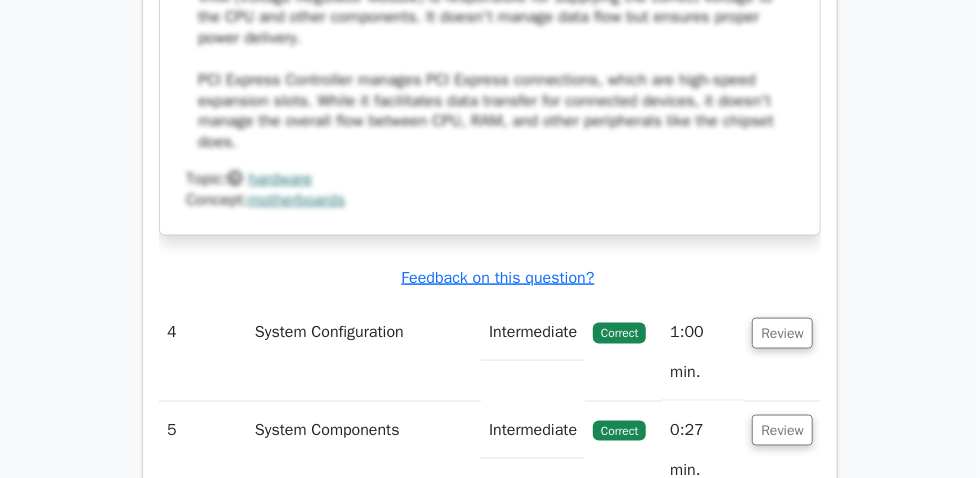 click on "Review" at bounding box center [782, 528] 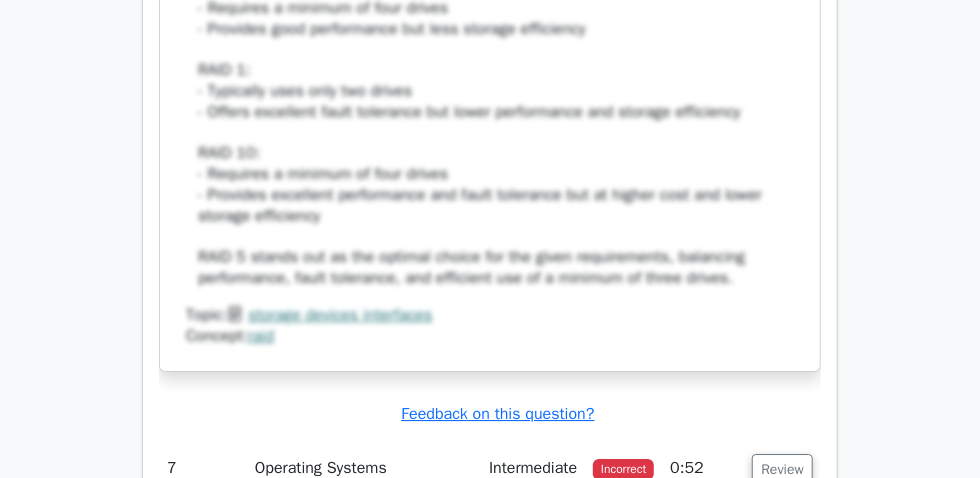 scroll, scrollTop: 4814, scrollLeft: 0, axis: vertical 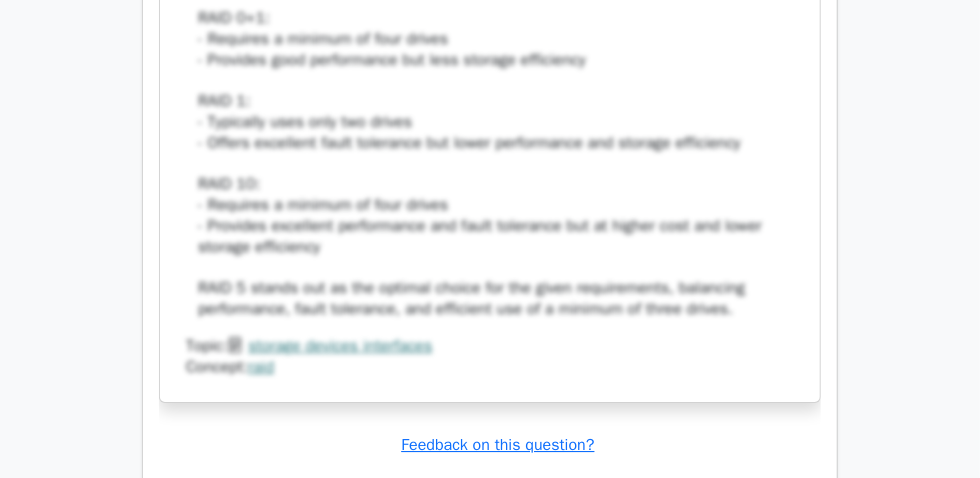 click on "Review" at bounding box center [782, 500] 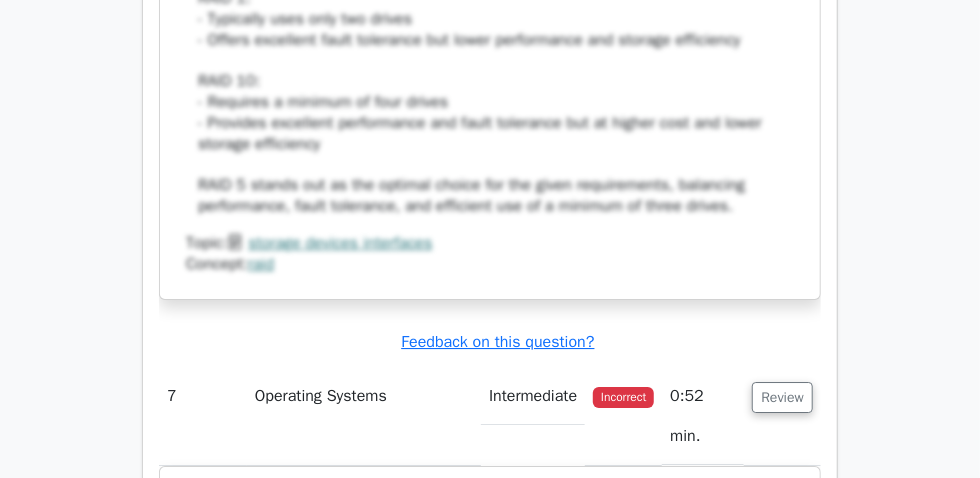 scroll, scrollTop: 4905, scrollLeft: 0, axis: vertical 